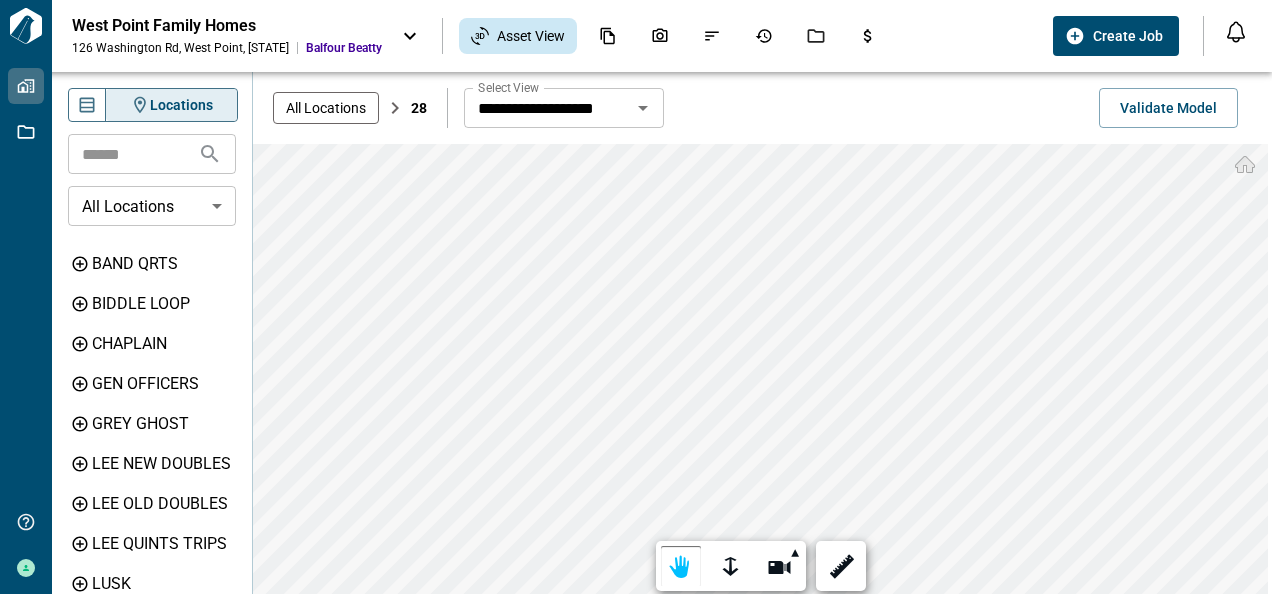 scroll, scrollTop: 0, scrollLeft: 0, axis: both 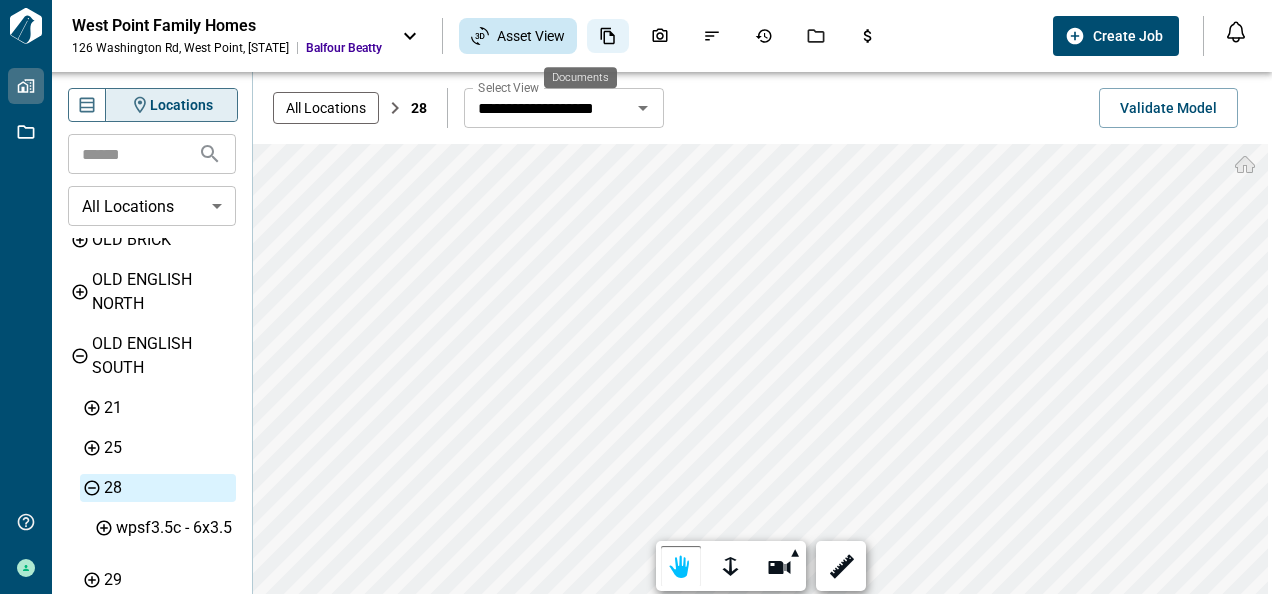 click 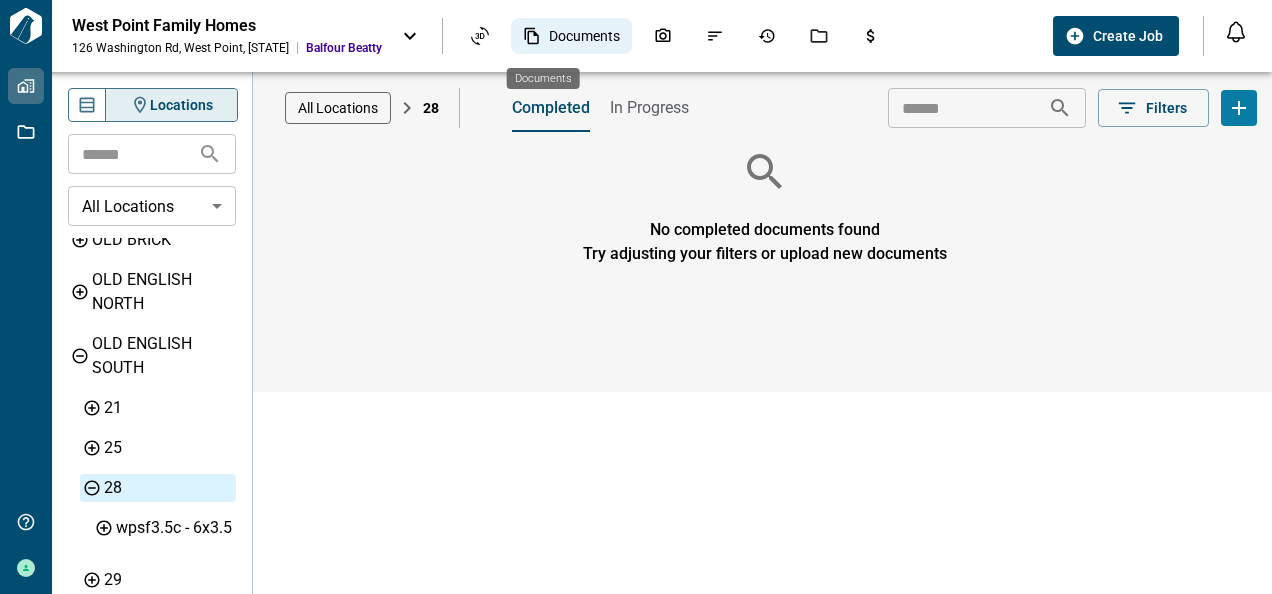 click on "Documents" at bounding box center [584, 36] 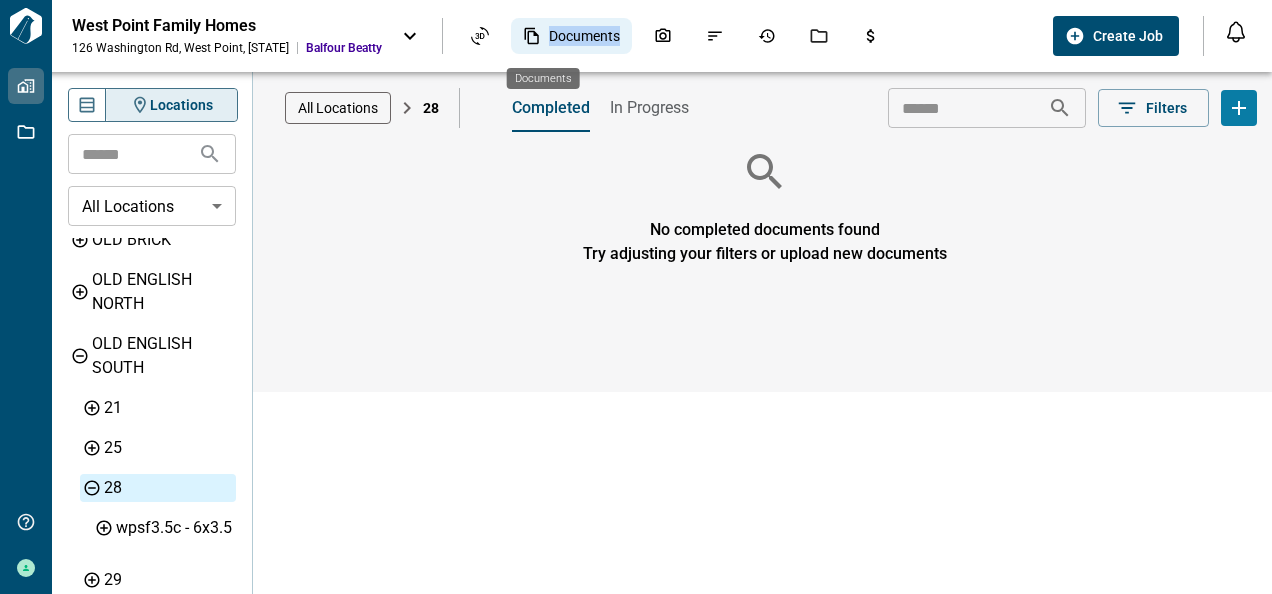 click on "Documents" at bounding box center [584, 36] 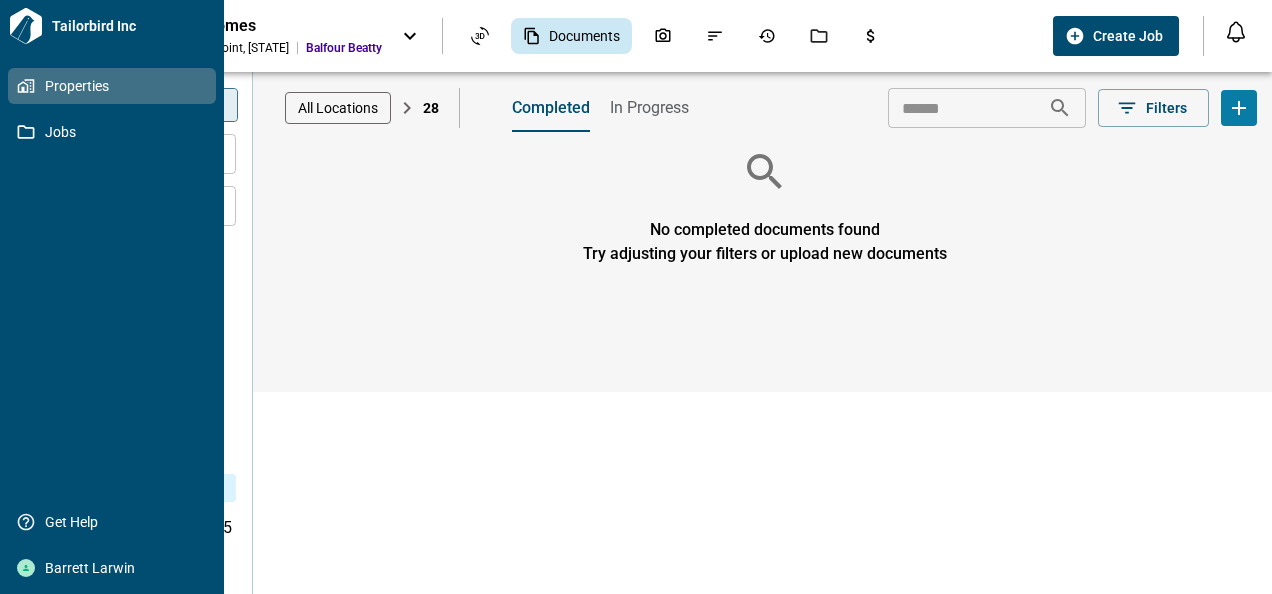 click 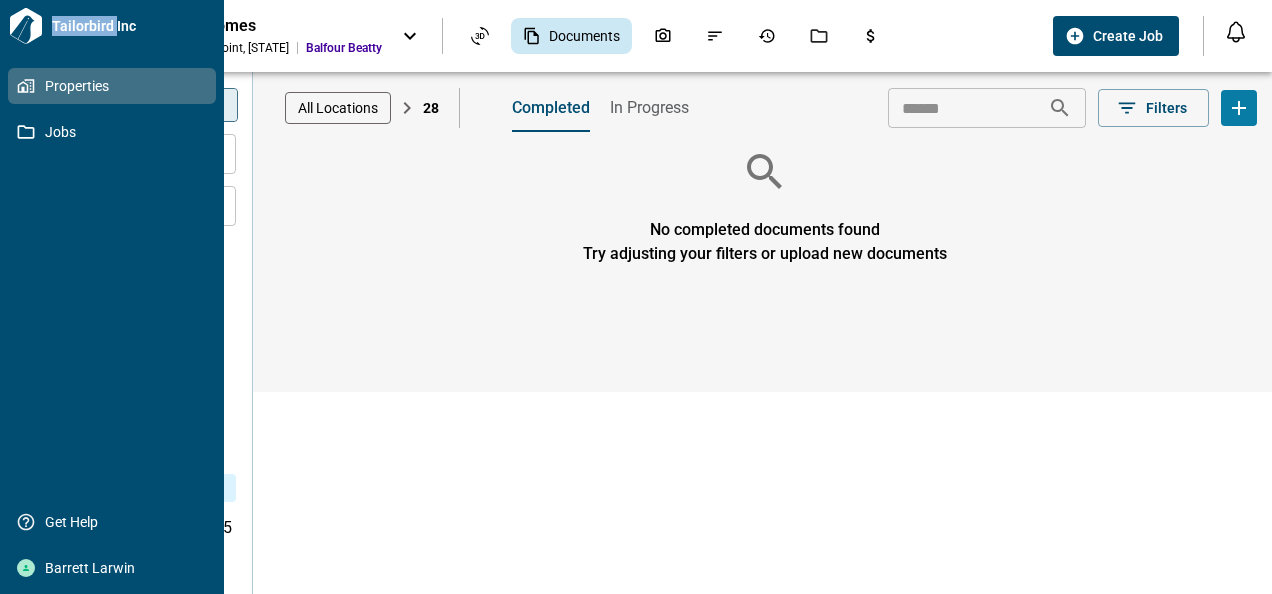 click 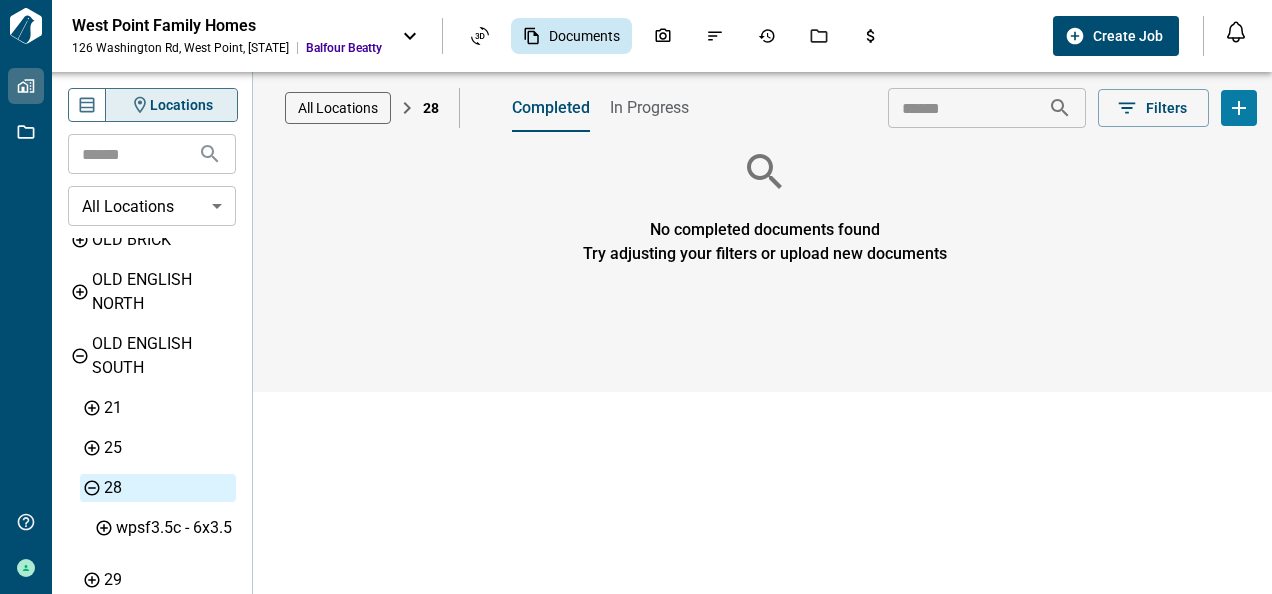 click on "No completed documents found Try adjusting your filters or upload new documents" at bounding box center [765, 270] 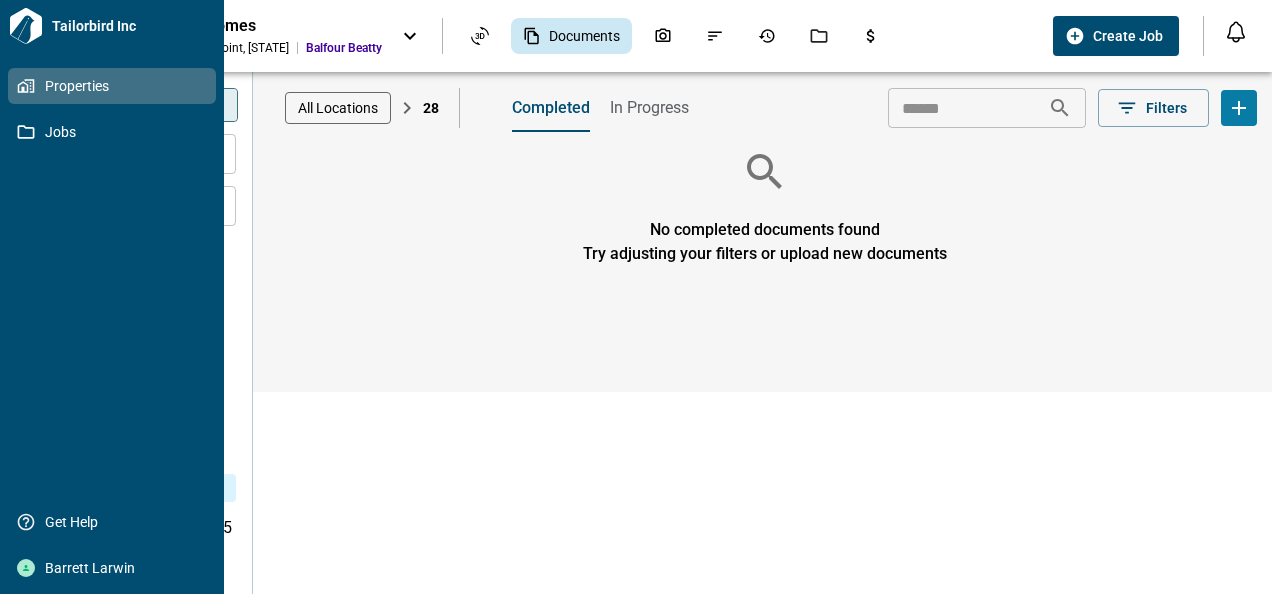 click on "Properties" at bounding box center (116, 86) 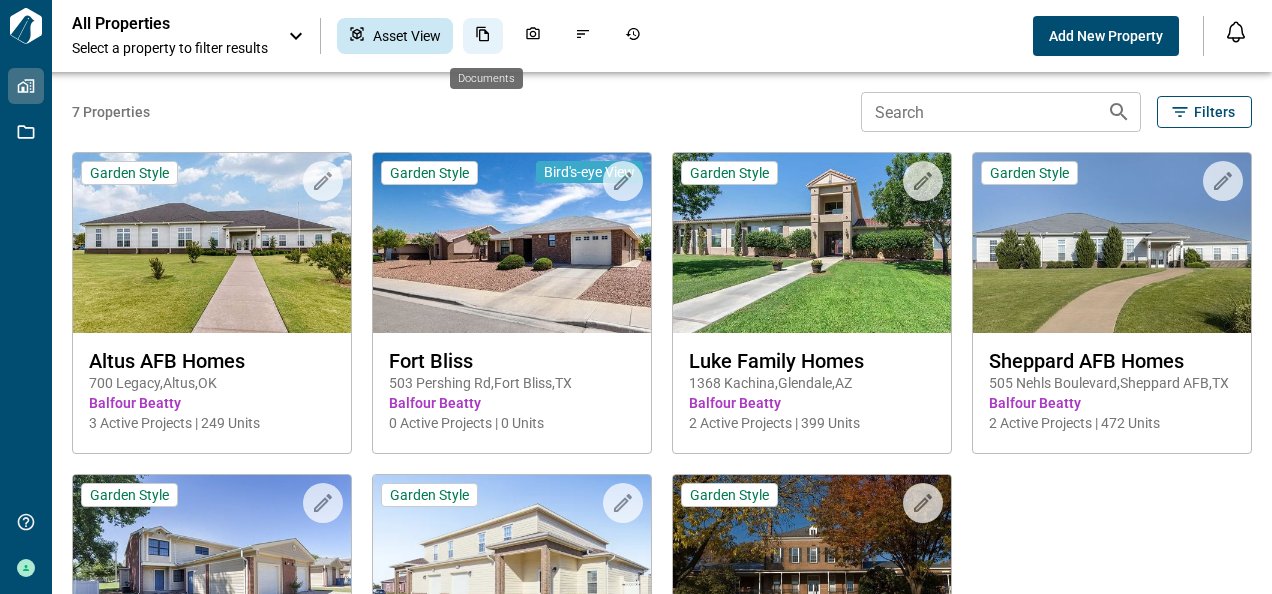 click 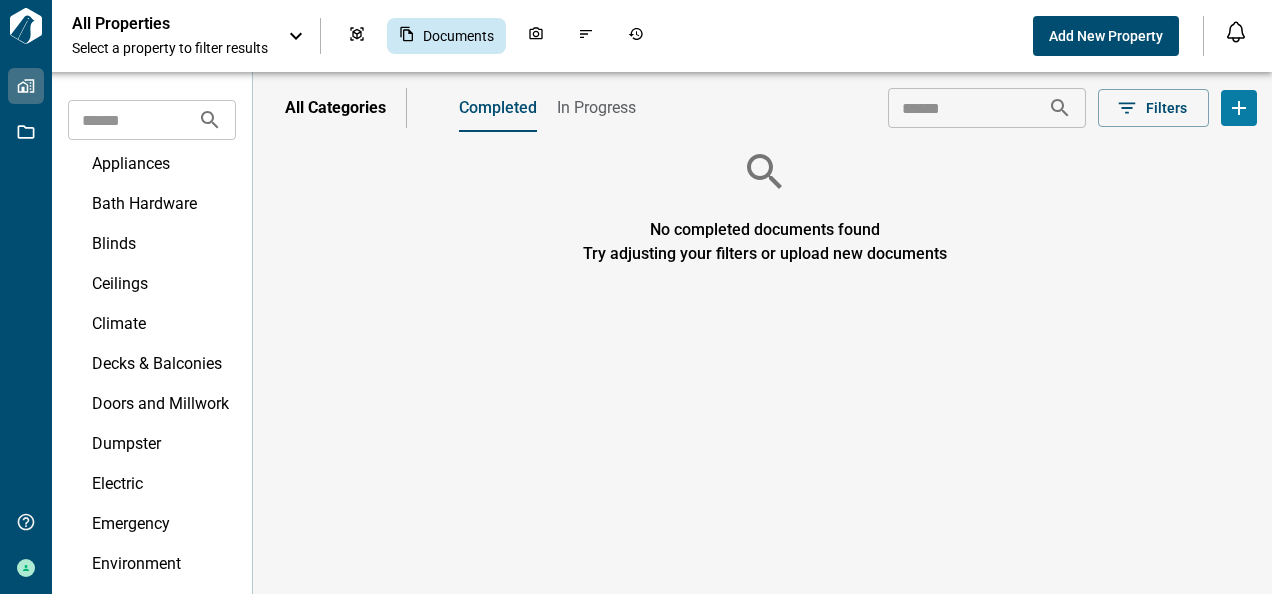 scroll, scrollTop: 0, scrollLeft: 0, axis: both 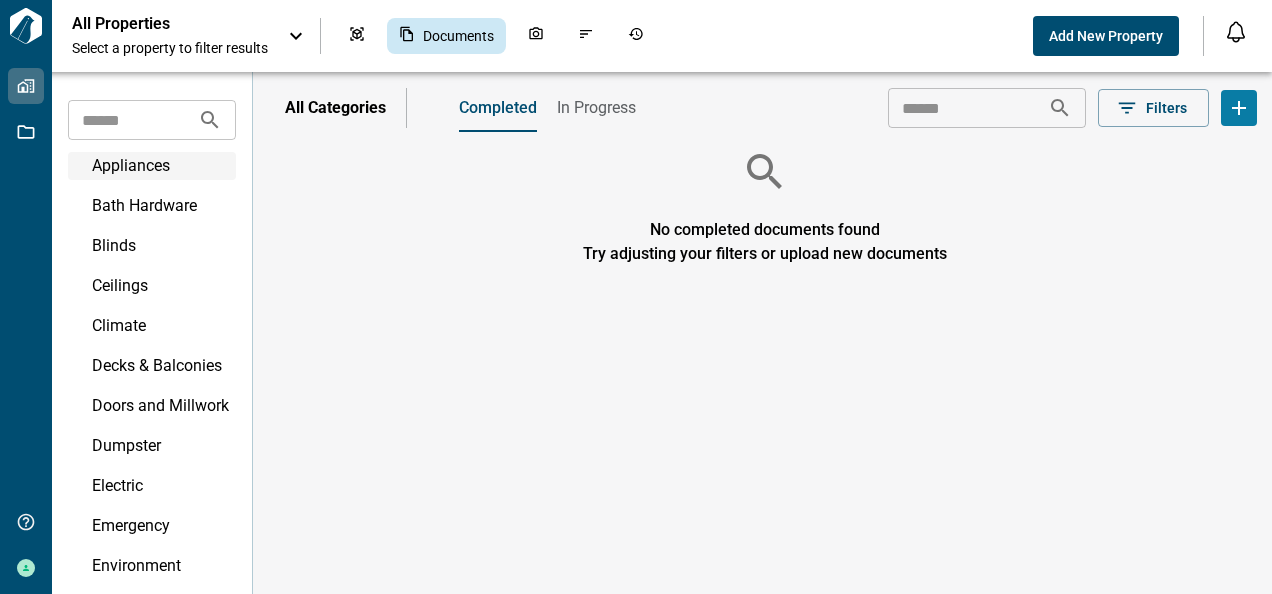click on "Appliances" at bounding box center [162, 166] 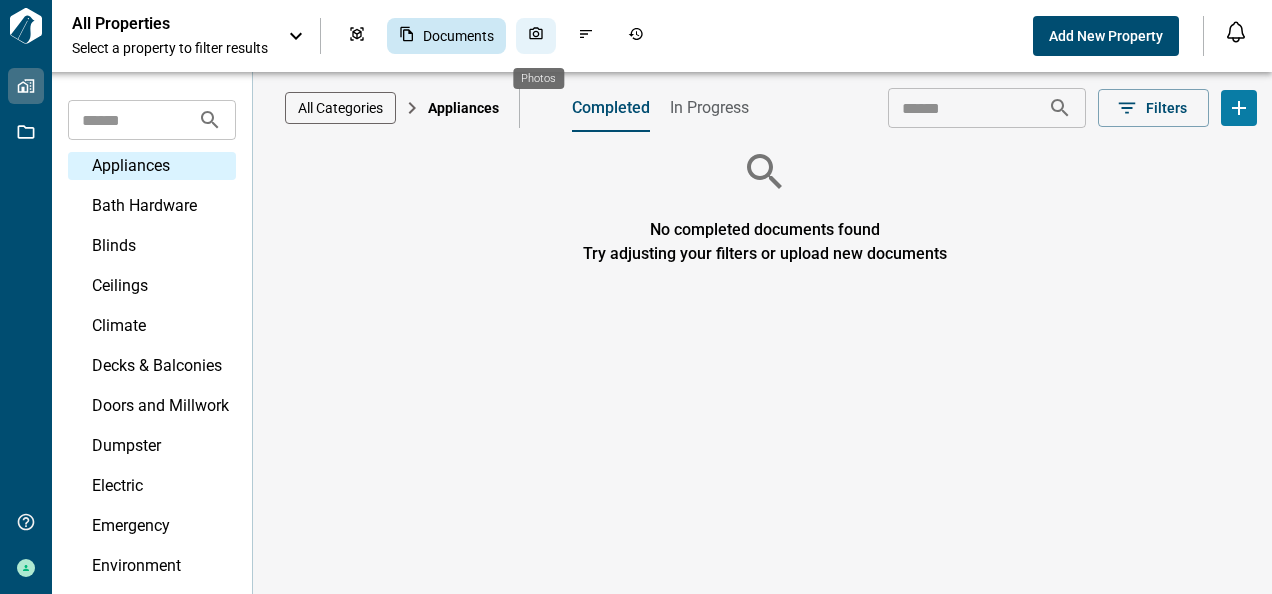 click 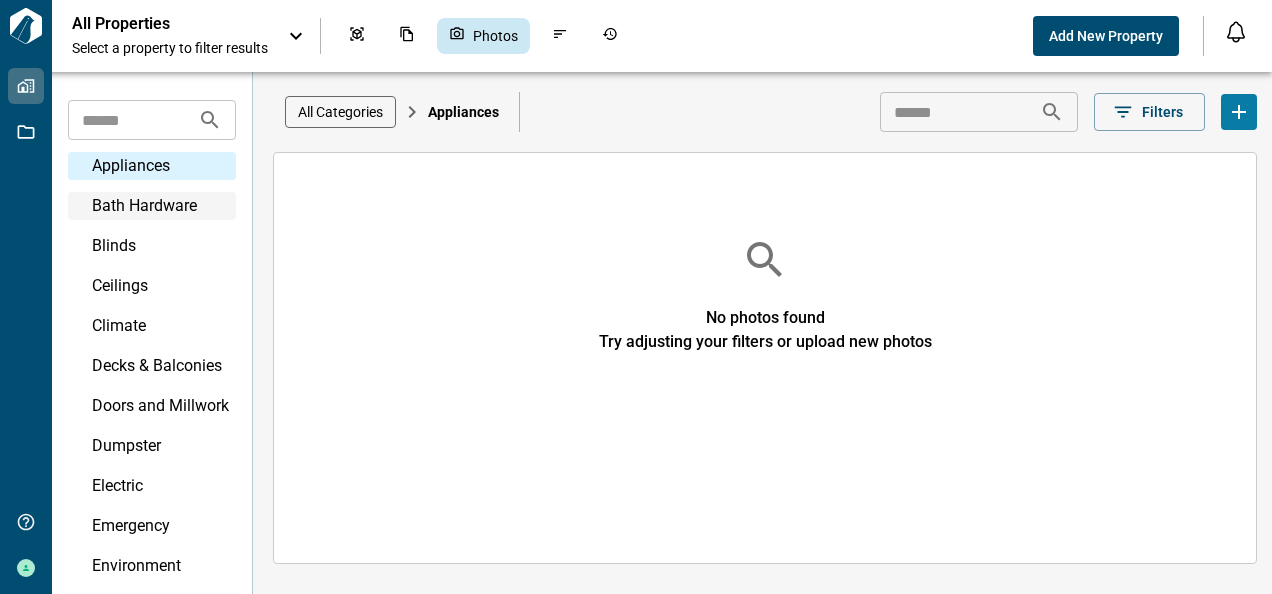 click on "Bath Hardware" at bounding box center [162, 206] 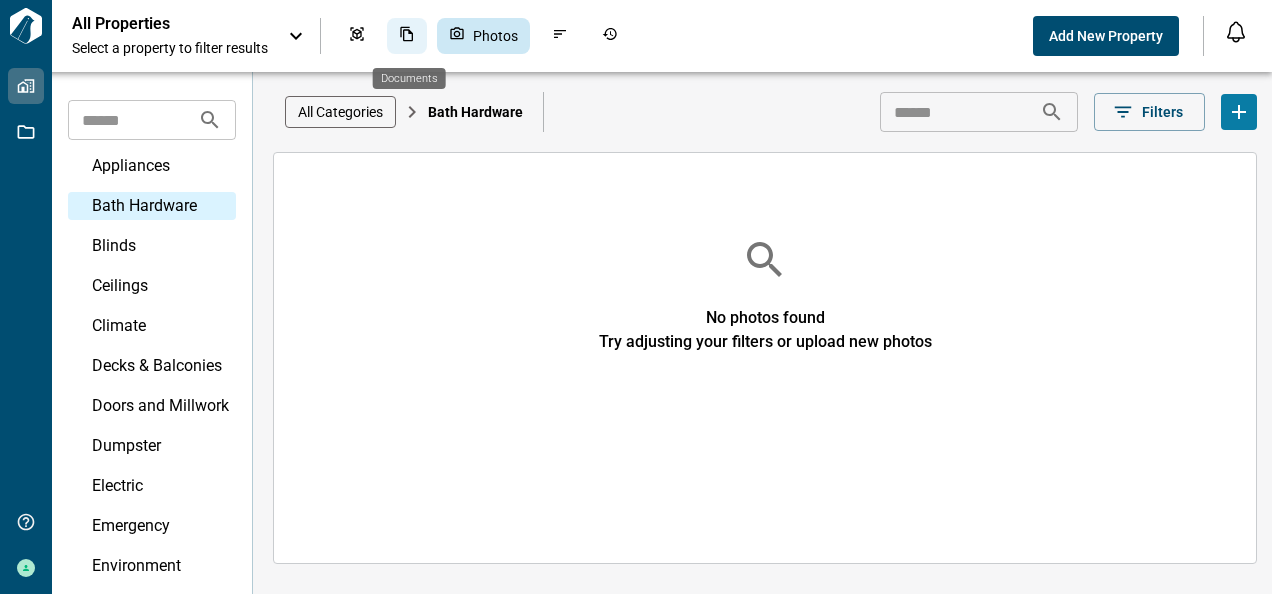 click 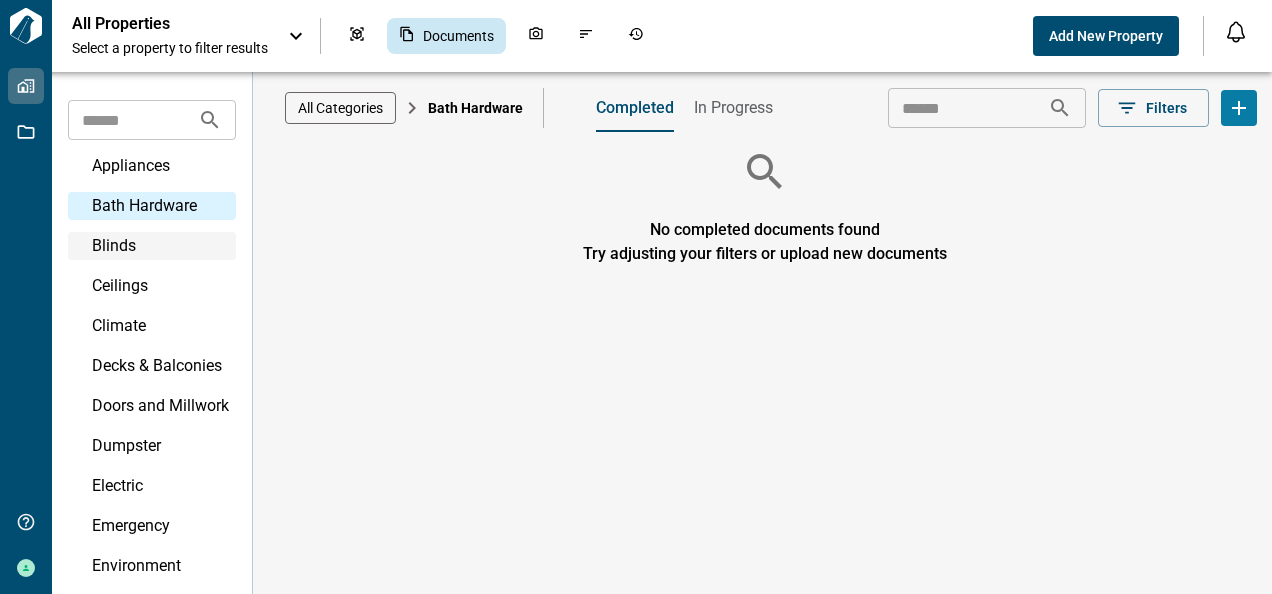 click on "Blinds" at bounding box center [162, 246] 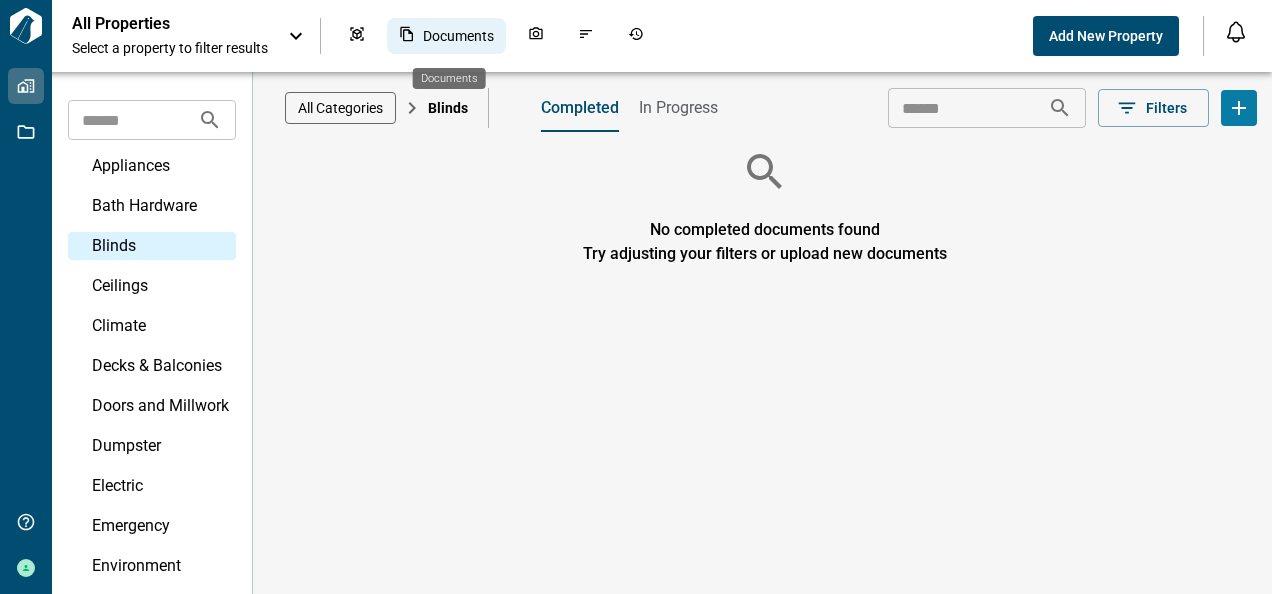 click on "Documents" at bounding box center (458, 36) 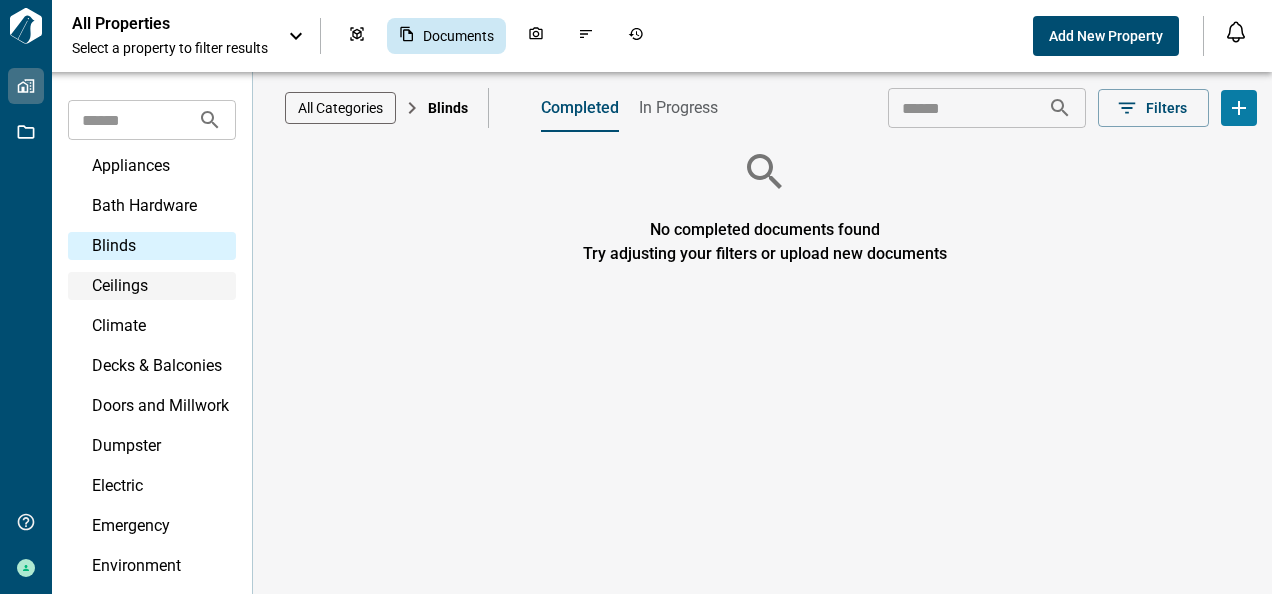 click on "Ceilings" at bounding box center (162, 286) 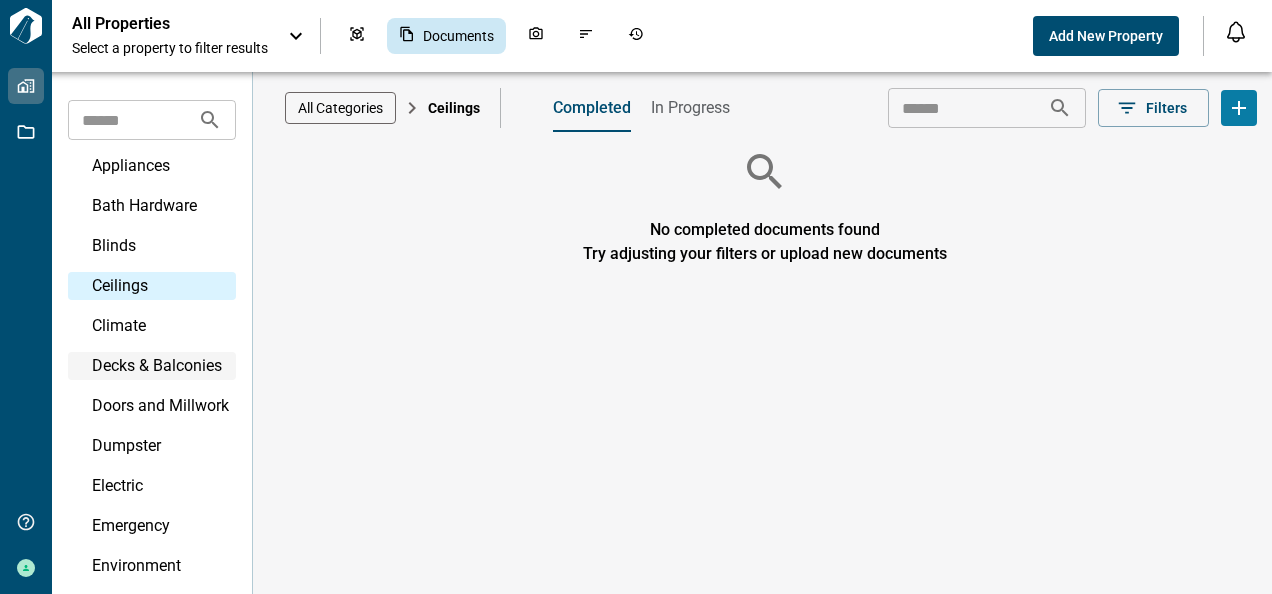 click on "Decks & Balconies" at bounding box center (162, 366) 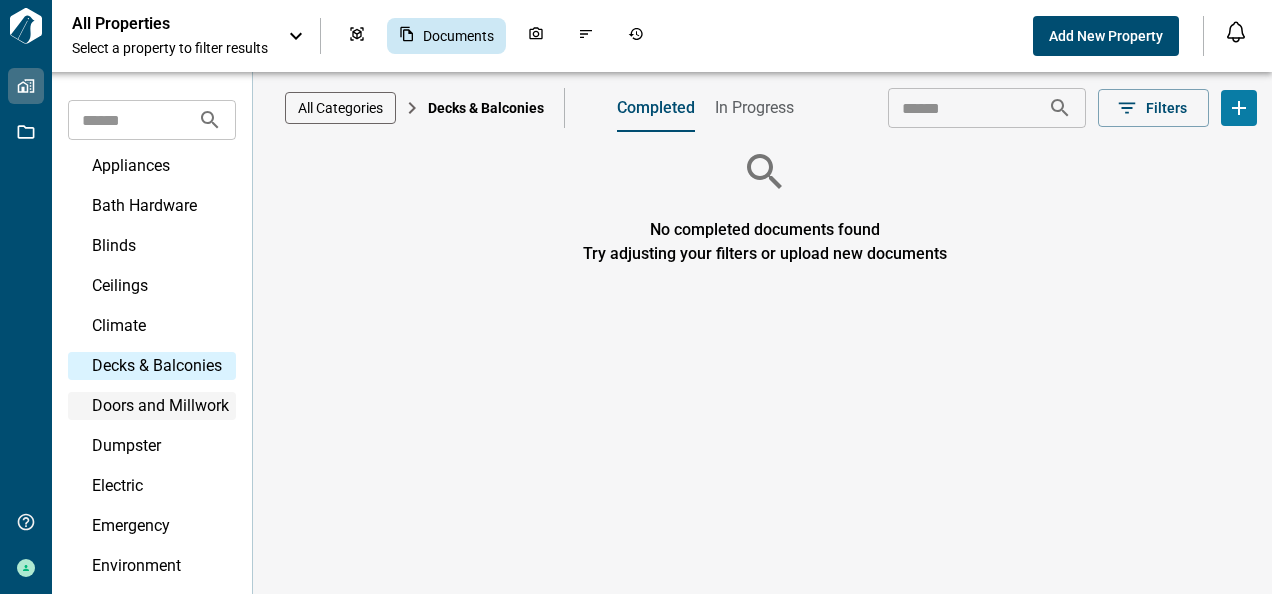 click on "Doors and Millwork" at bounding box center [162, 406] 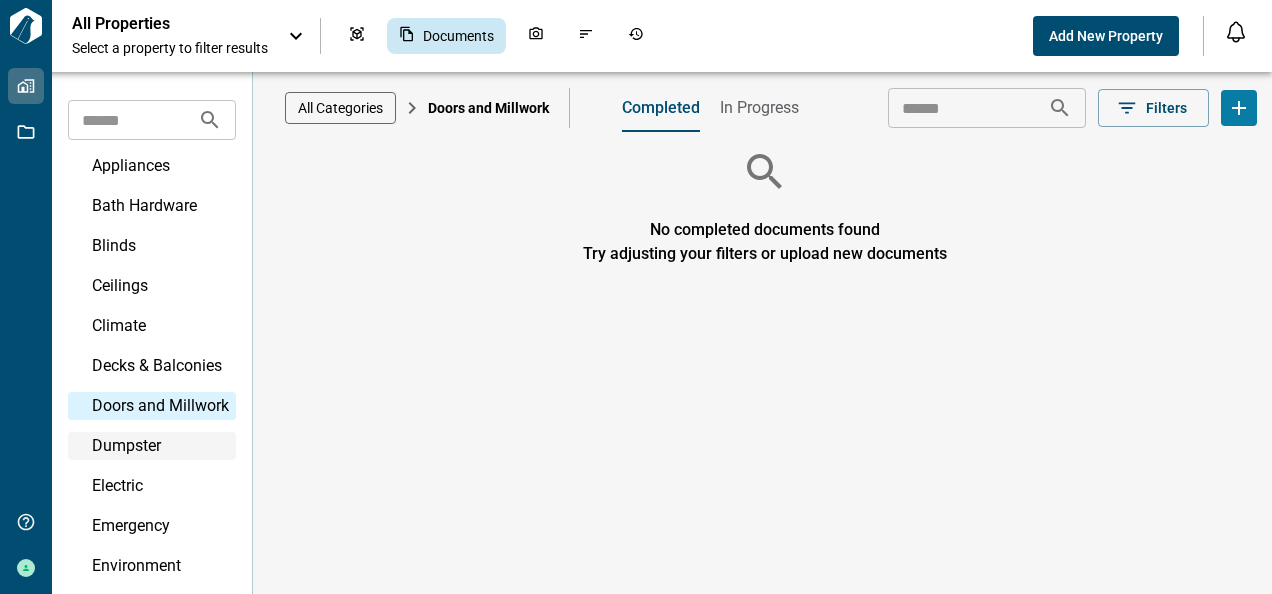 click on "Dumpster" at bounding box center [162, 446] 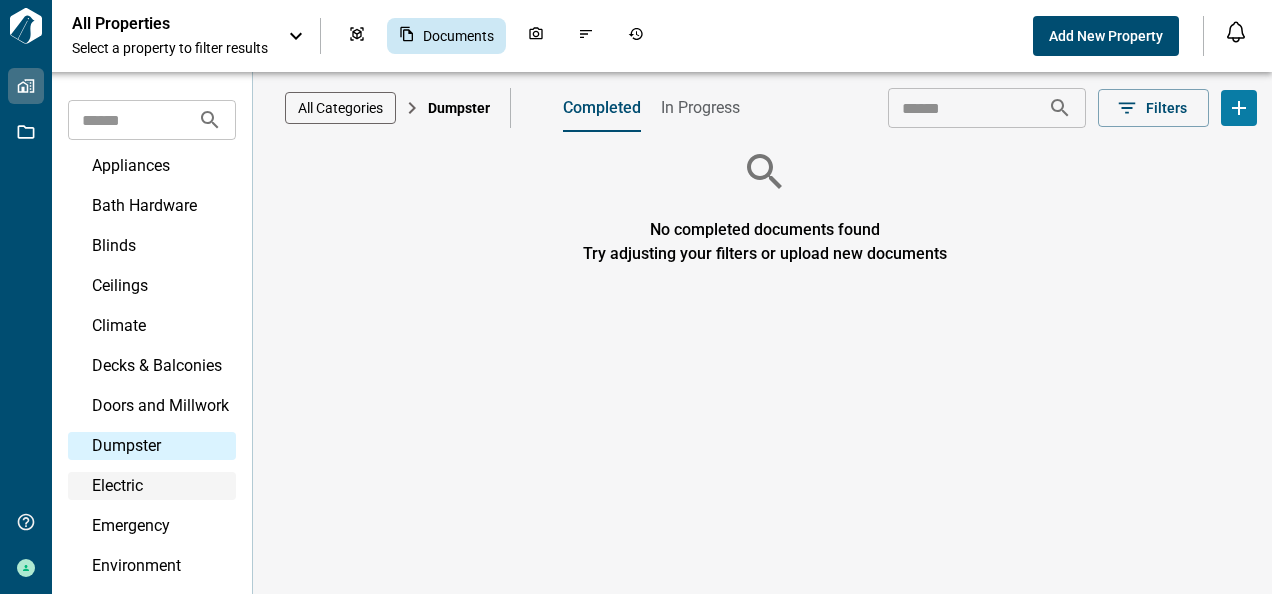 click on "Electric" at bounding box center [162, 486] 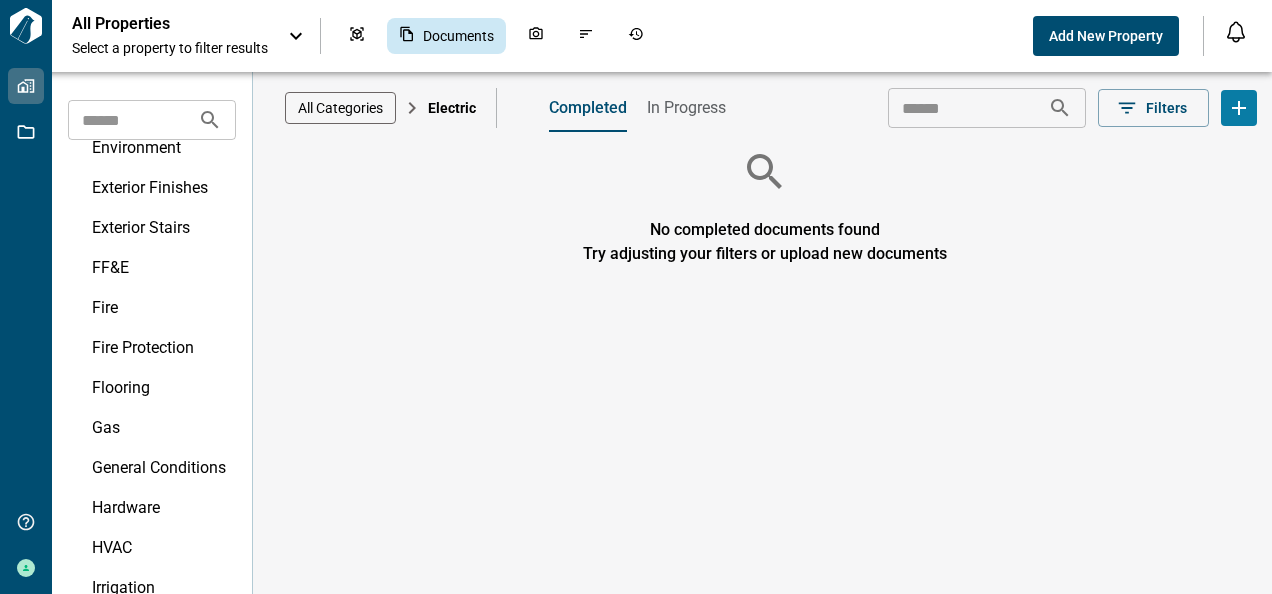 scroll, scrollTop: 458, scrollLeft: 0, axis: vertical 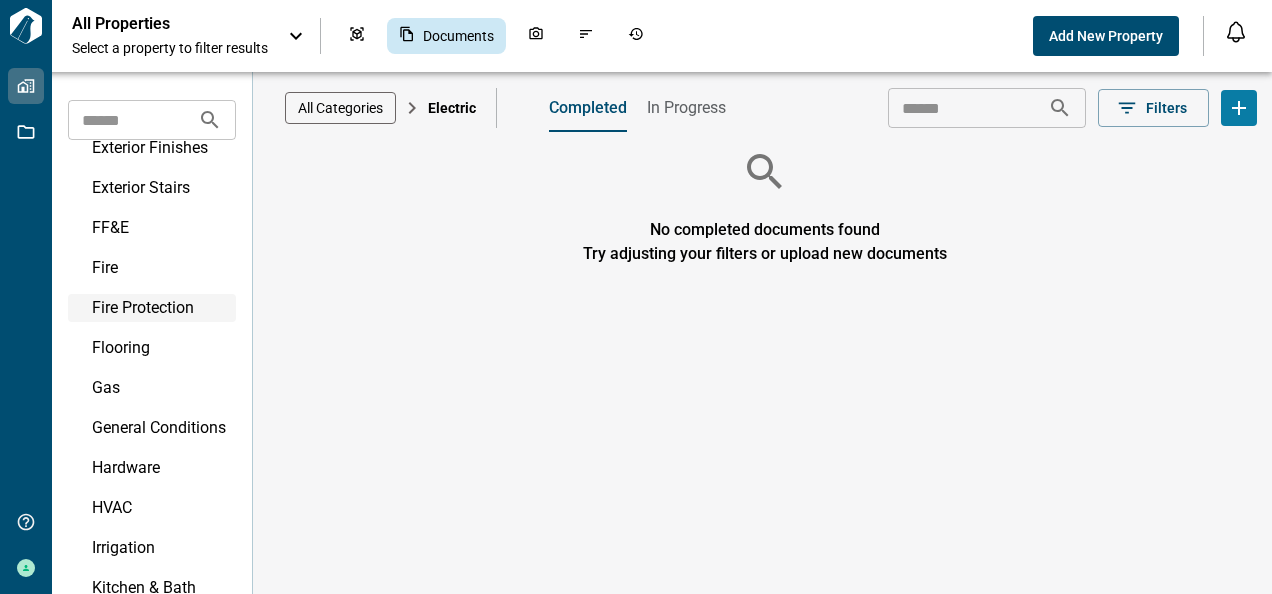 click on "Fire Protection" at bounding box center (162, 308) 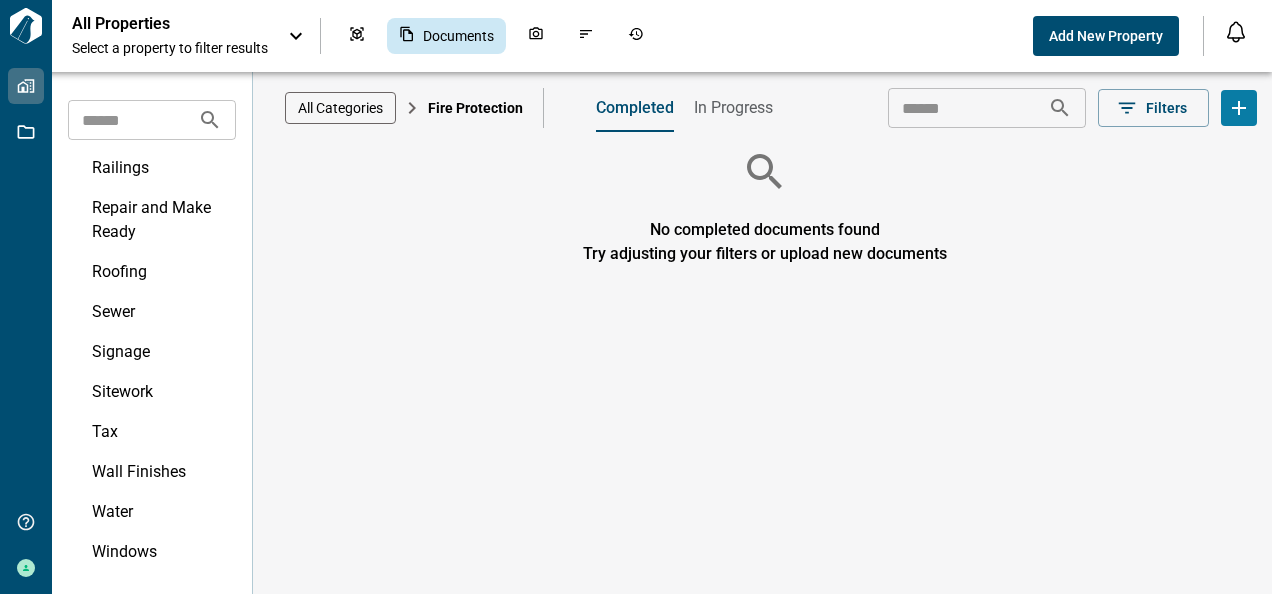 scroll, scrollTop: 1350, scrollLeft: 0, axis: vertical 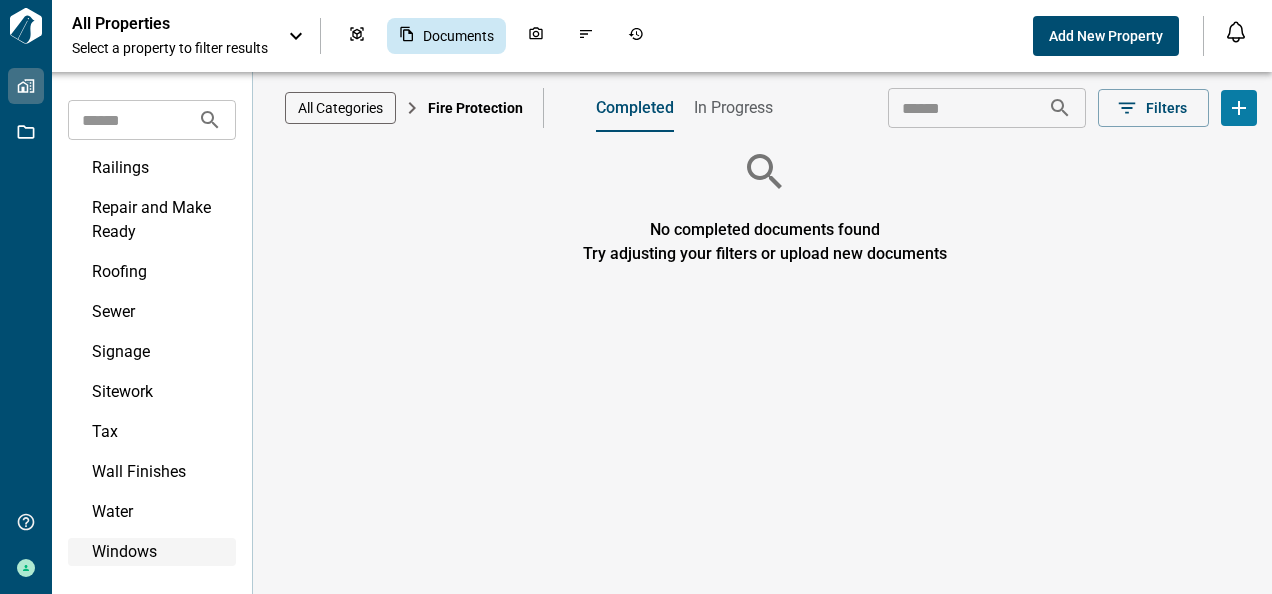 click on "Windows" at bounding box center [162, 552] 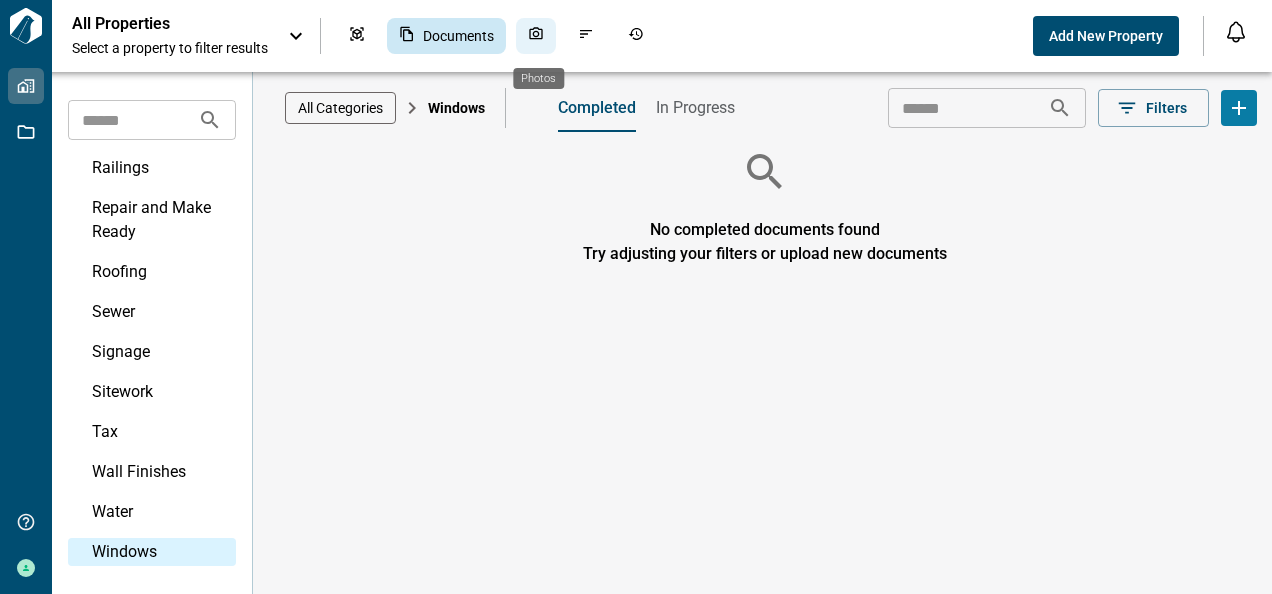 click 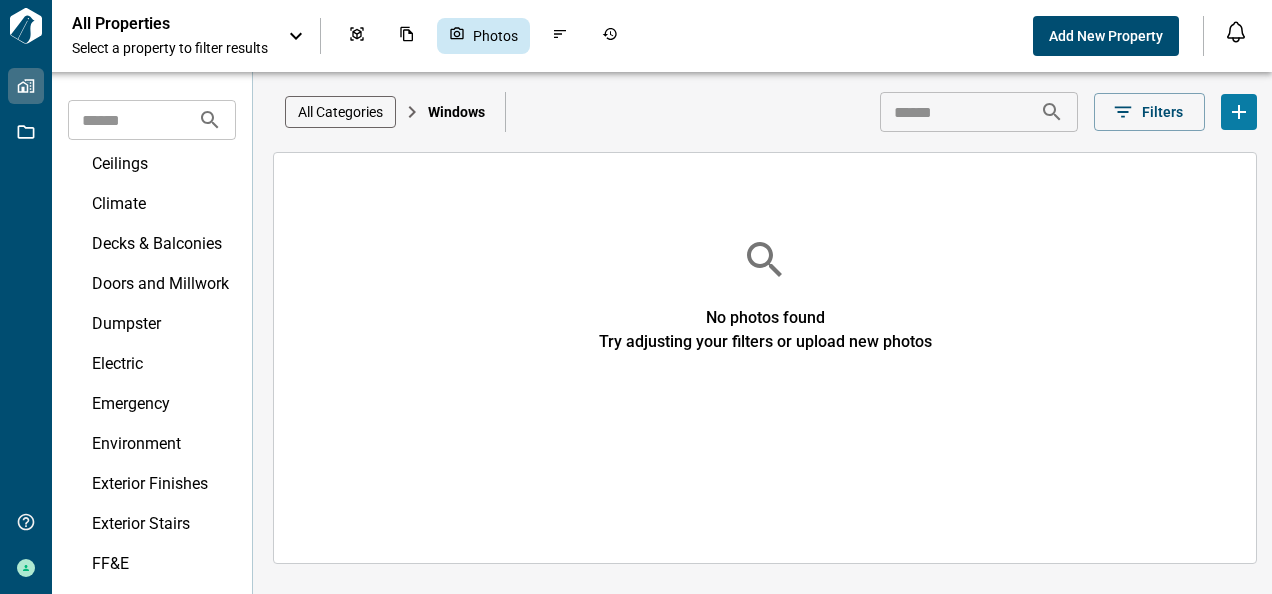 scroll, scrollTop: 0, scrollLeft: 0, axis: both 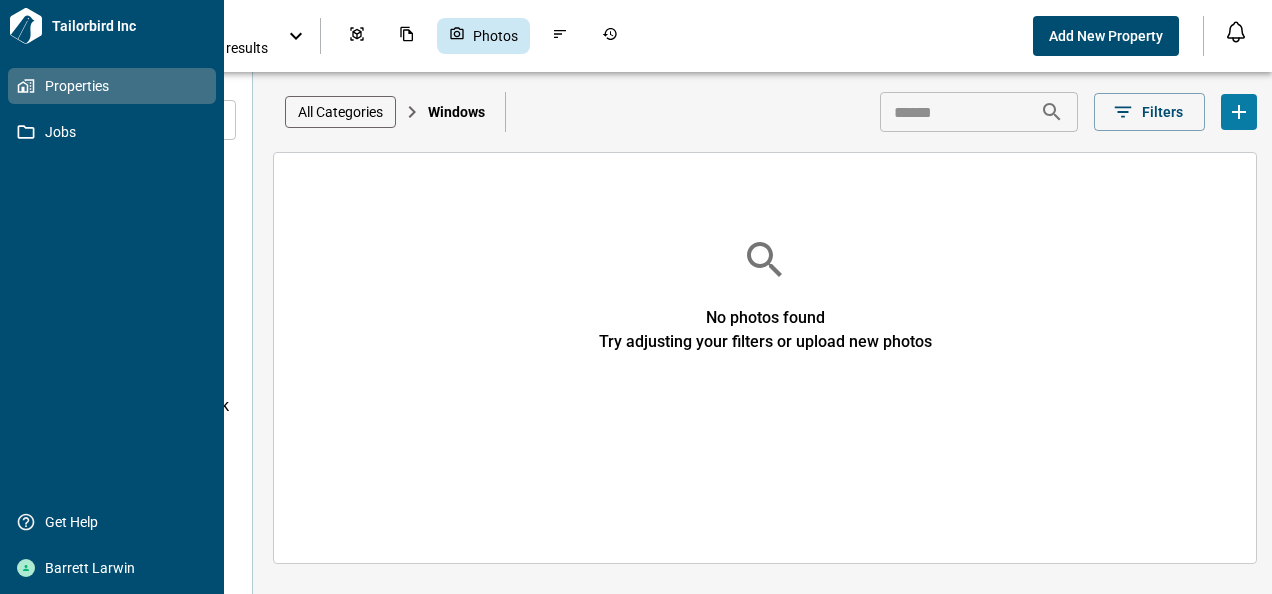 click 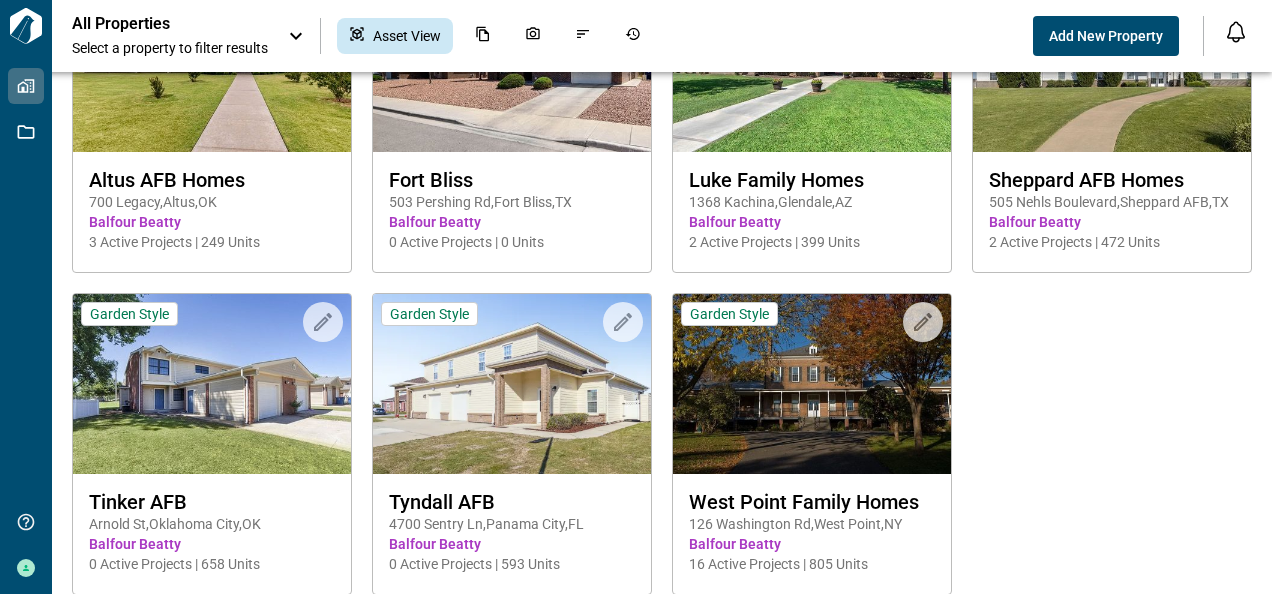 scroll, scrollTop: 182, scrollLeft: 0, axis: vertical 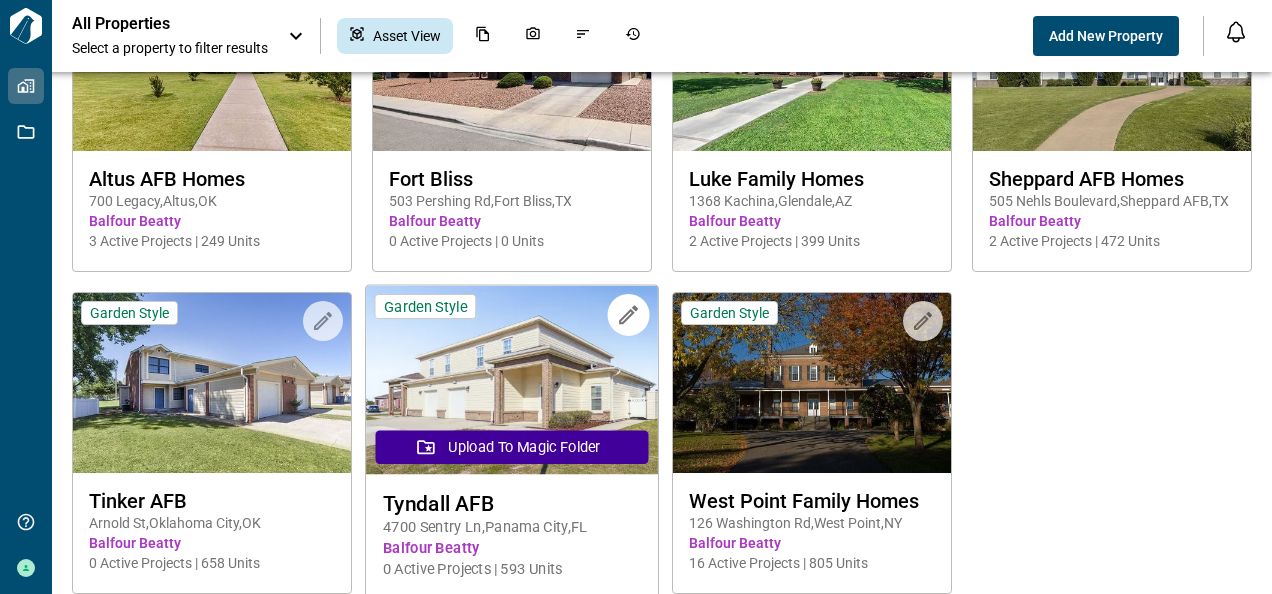 click at bounding box center (512, 380) 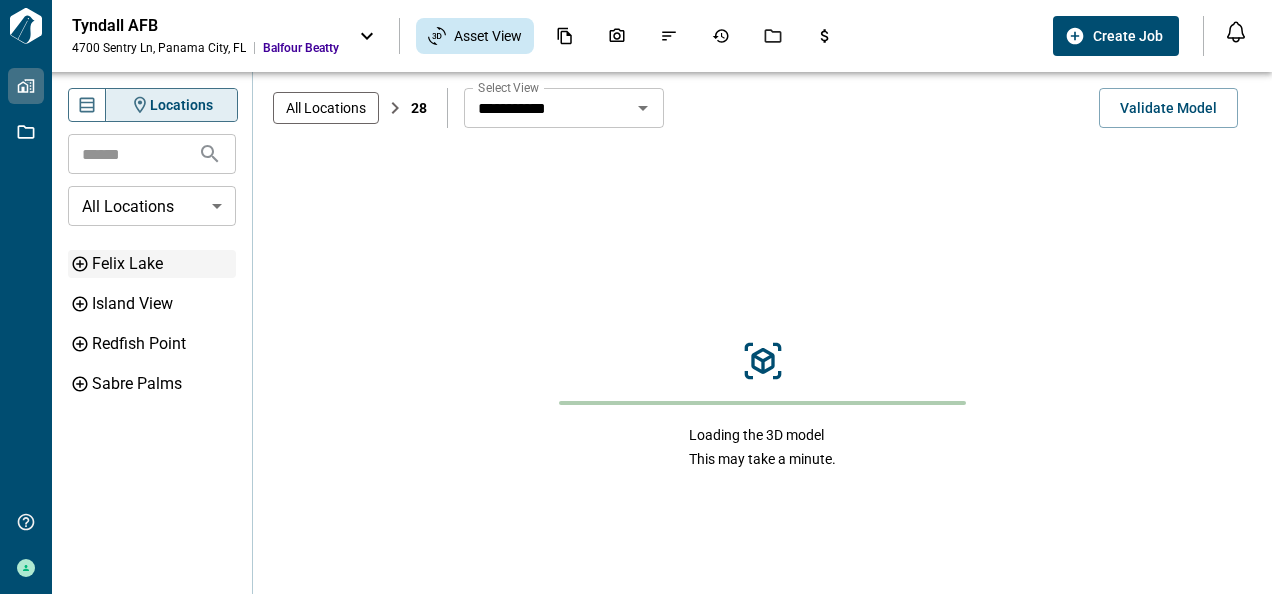 click on "Felix Lake" at bounding box center [162, 264] 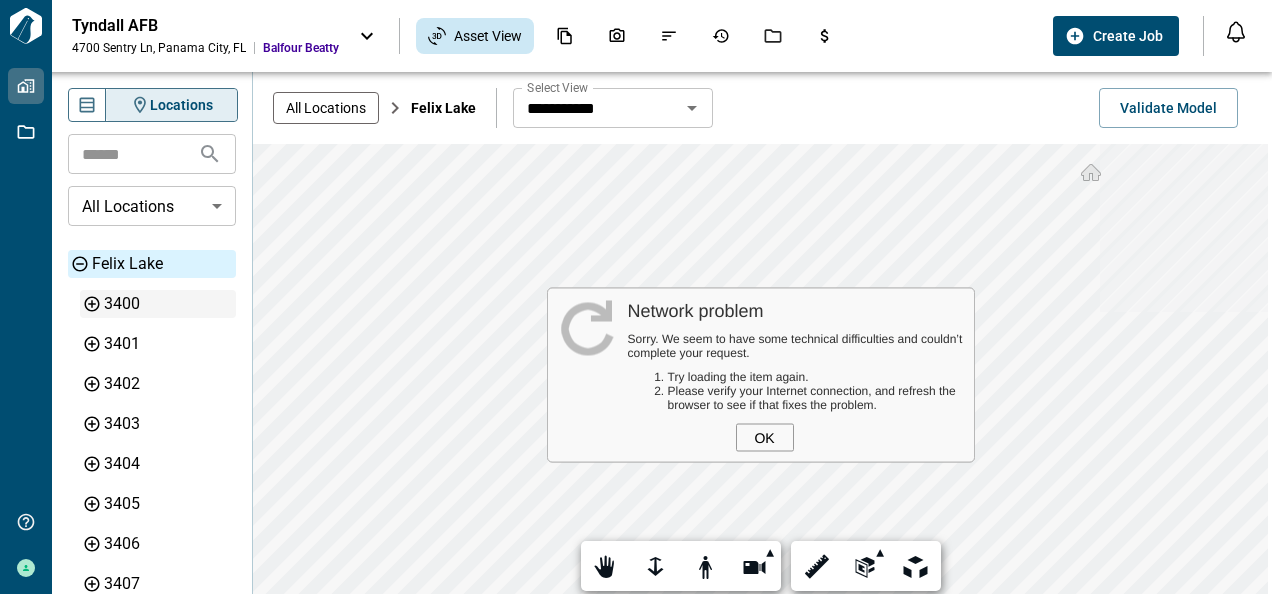 click on "3400" at bounding box center [168, 304] 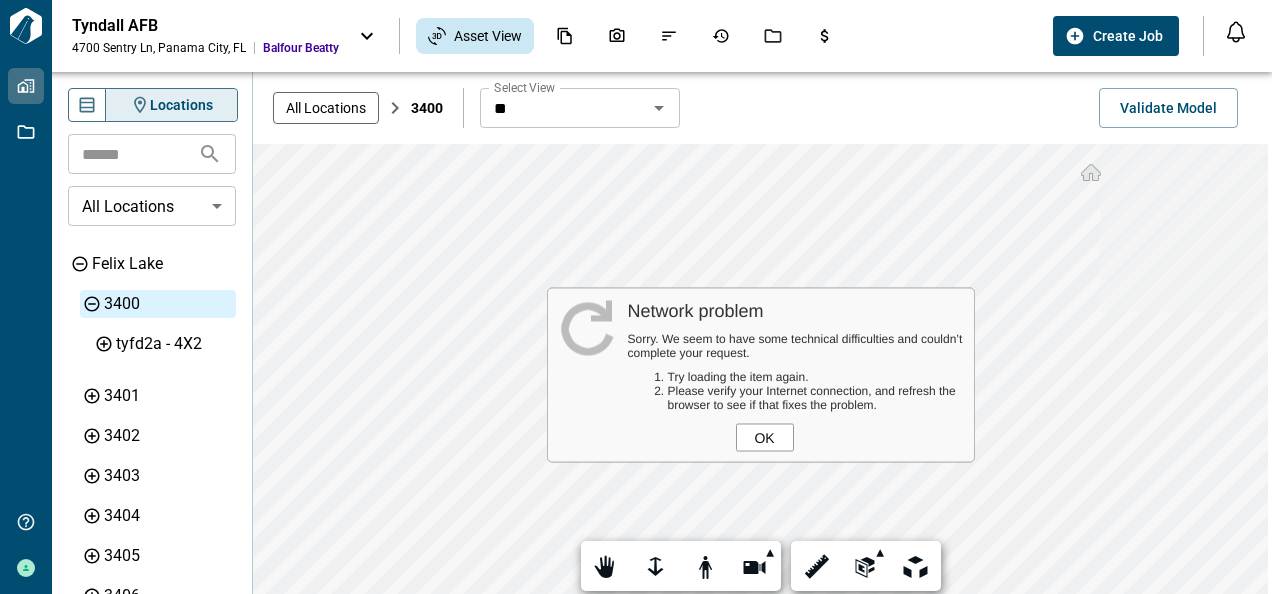 click on "OK" at bounding box center [765, 438] 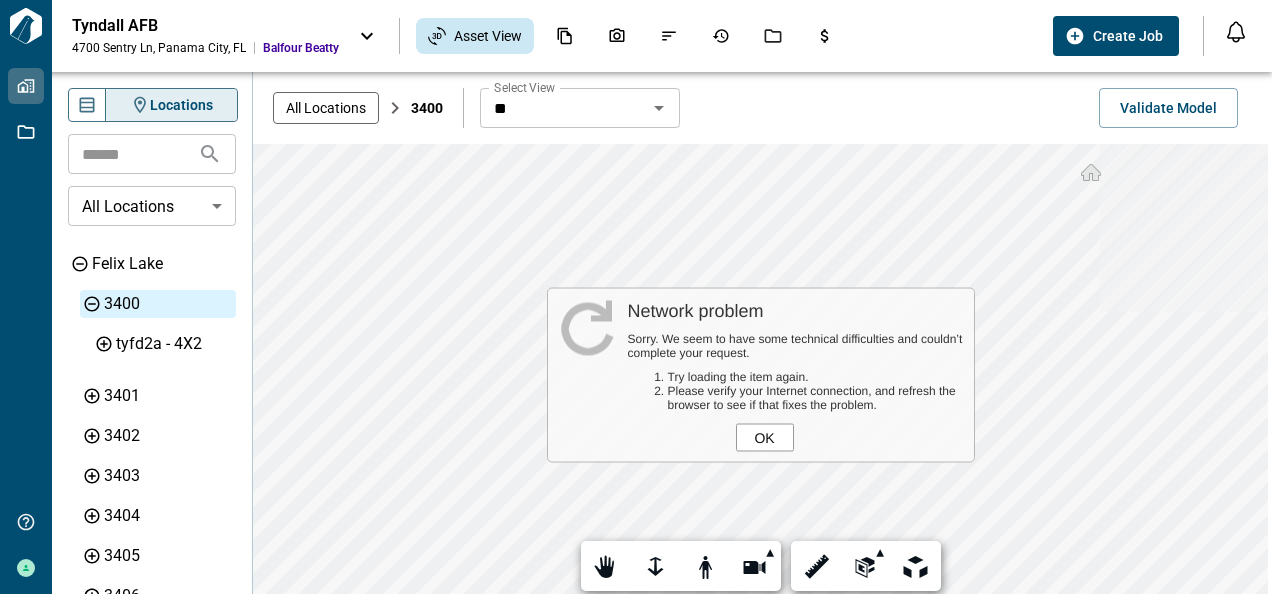 click on "OK" at bounding box center [765, 438] 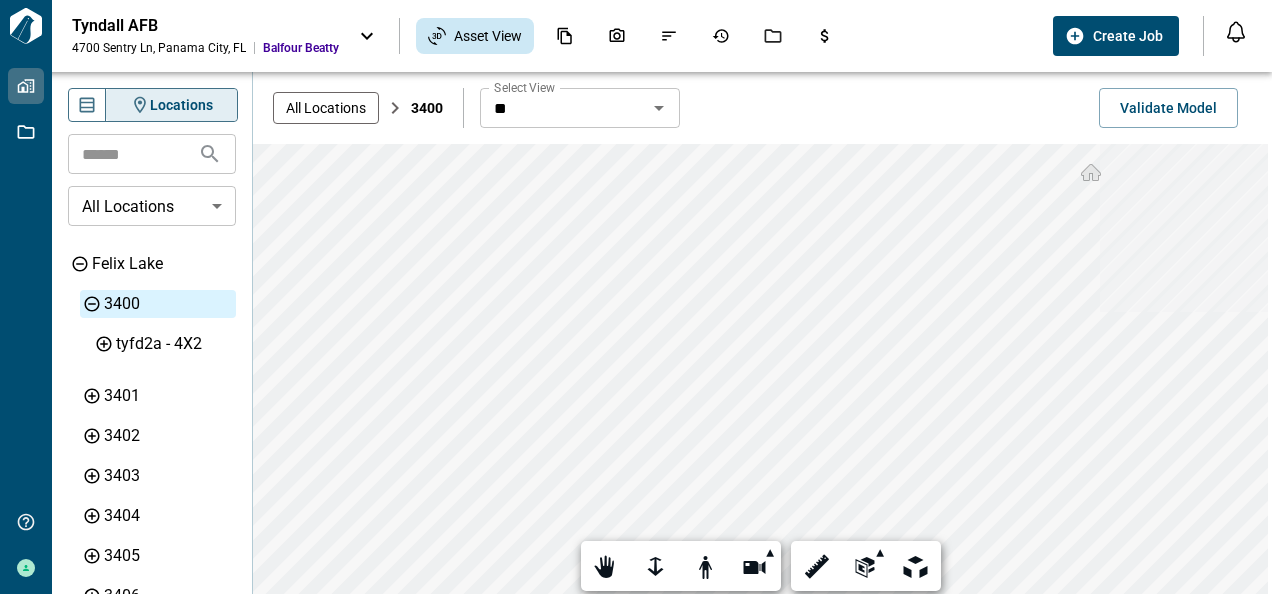 click 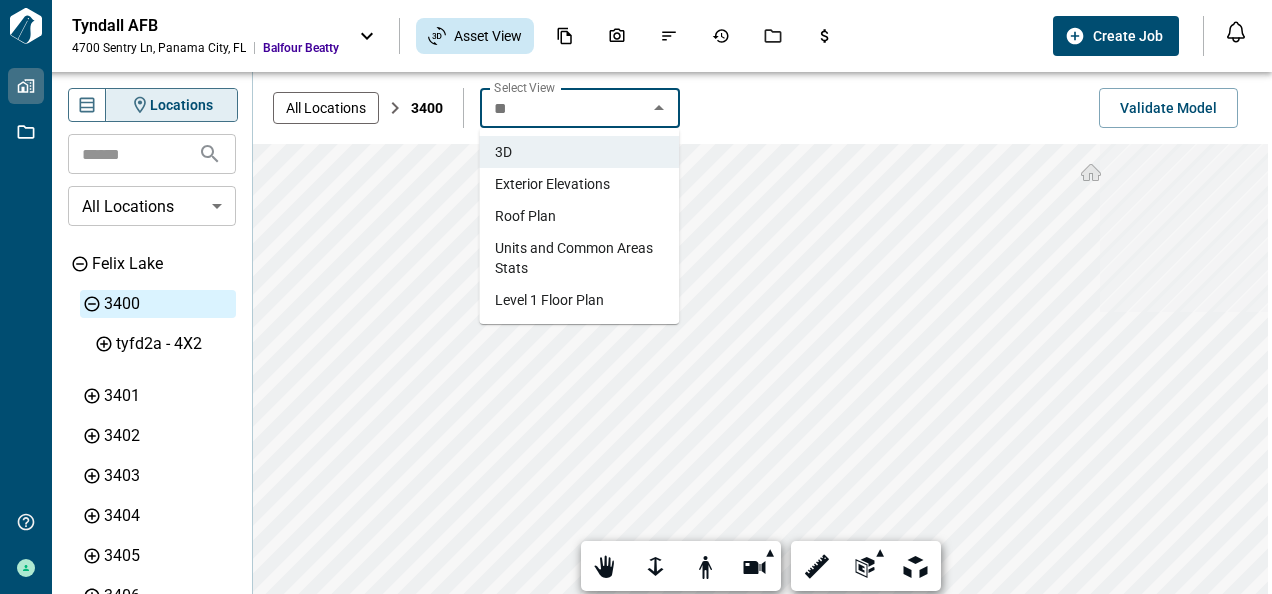 click on "Exterior Elevations" at bounding box center [552, 184] 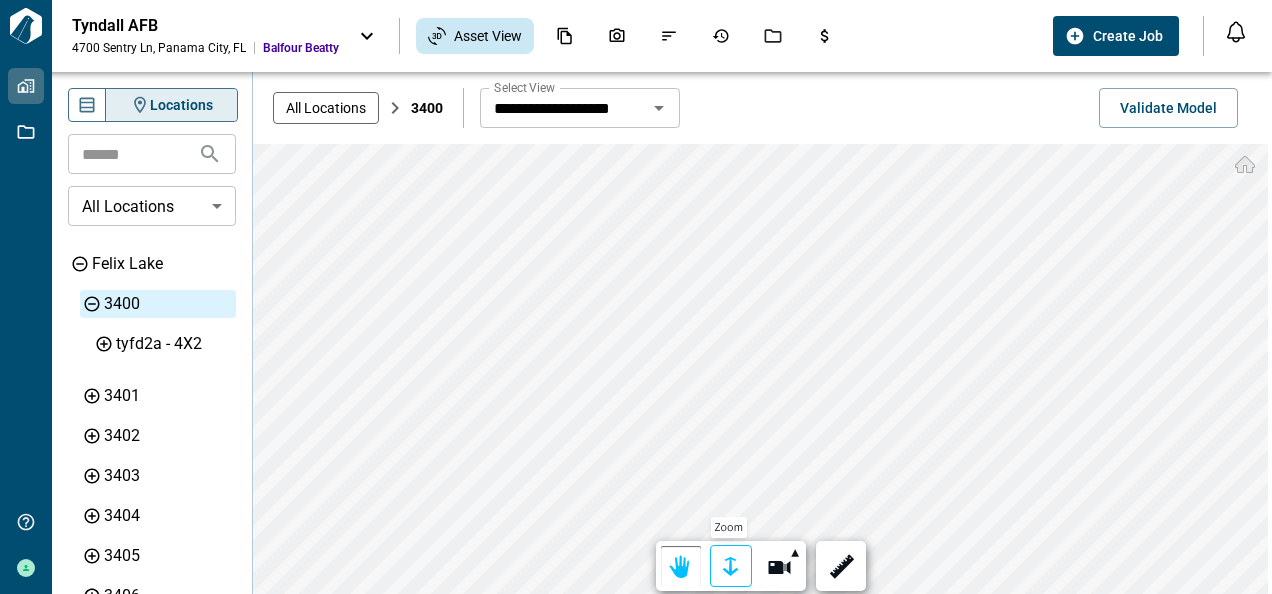 click at bounding box center (731, 567) 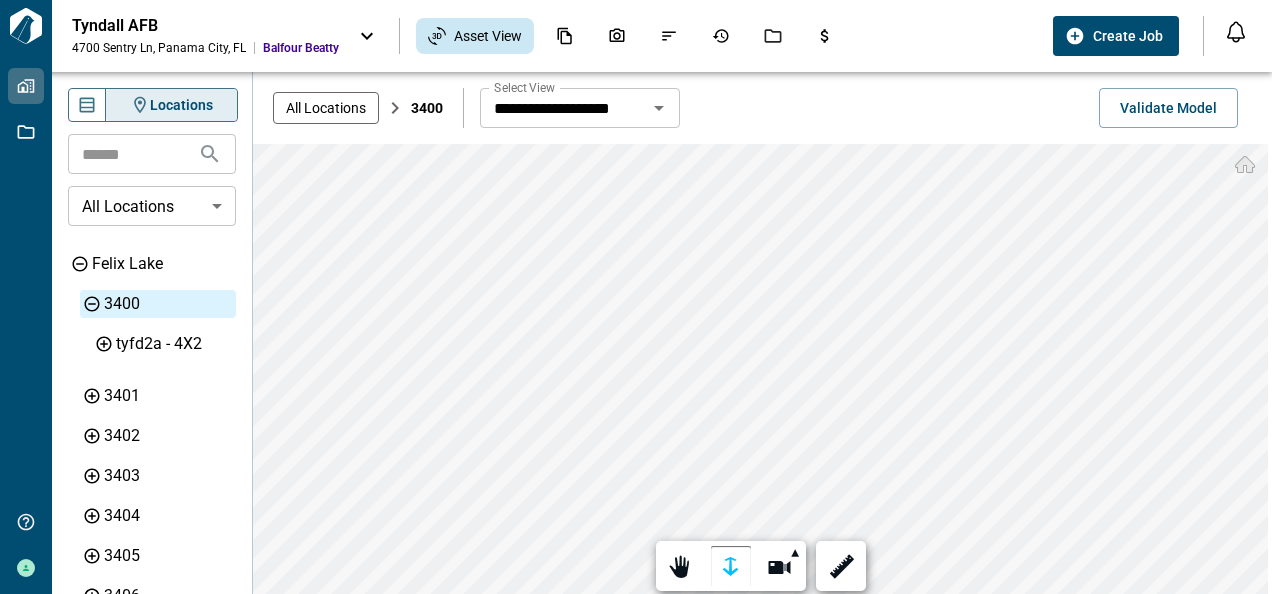 click on "**********" at bounding box center (762, 72) 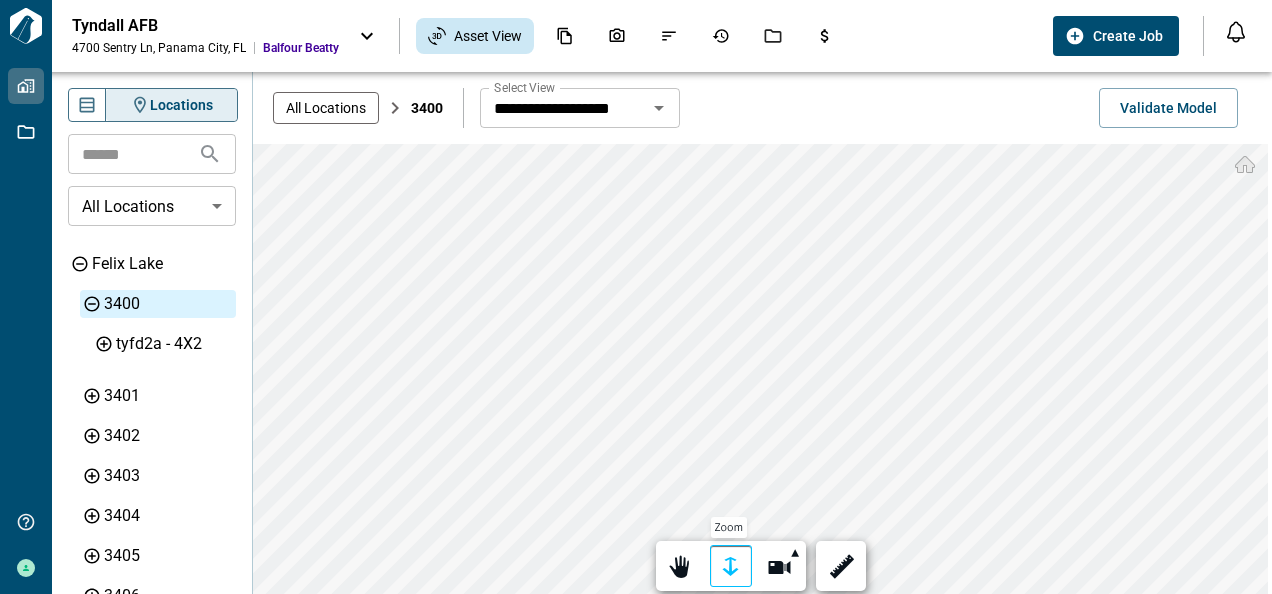 click at bounding box center (731, 567) 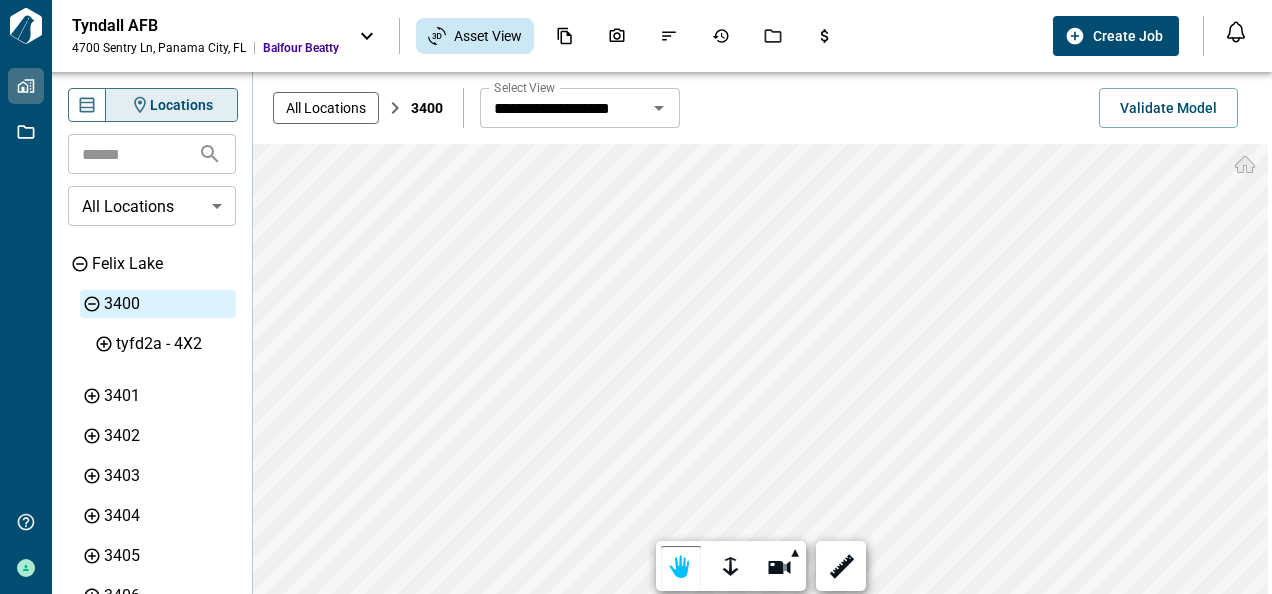 click 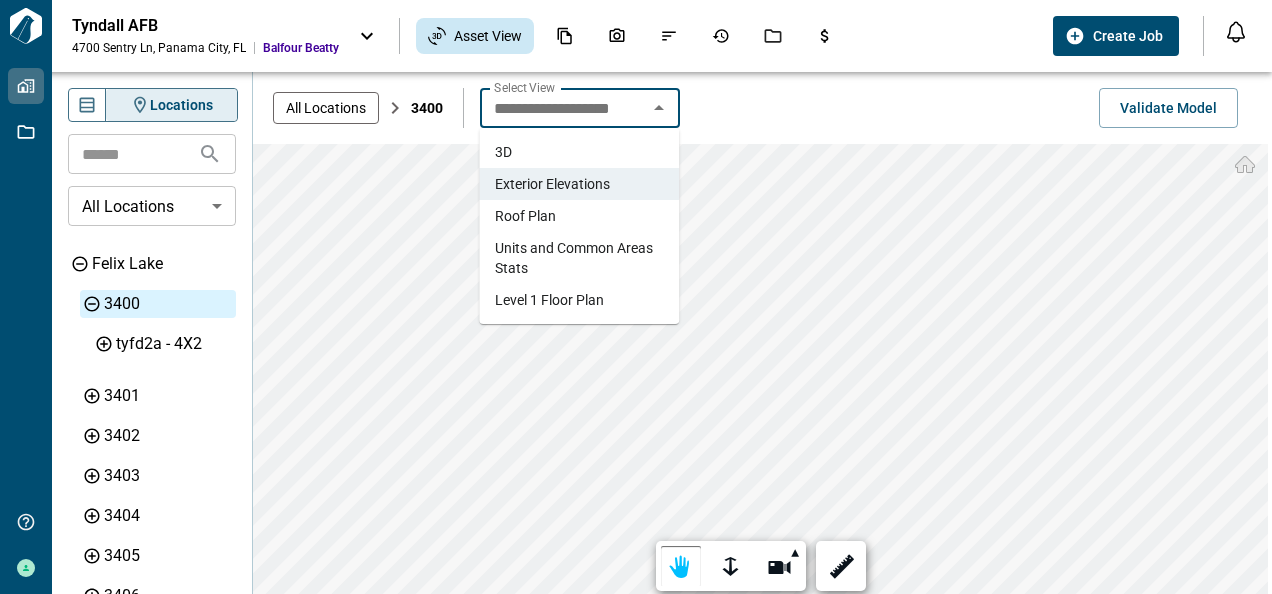 click on "Level 1 Floor Plan" at bounding box center (549, 300) 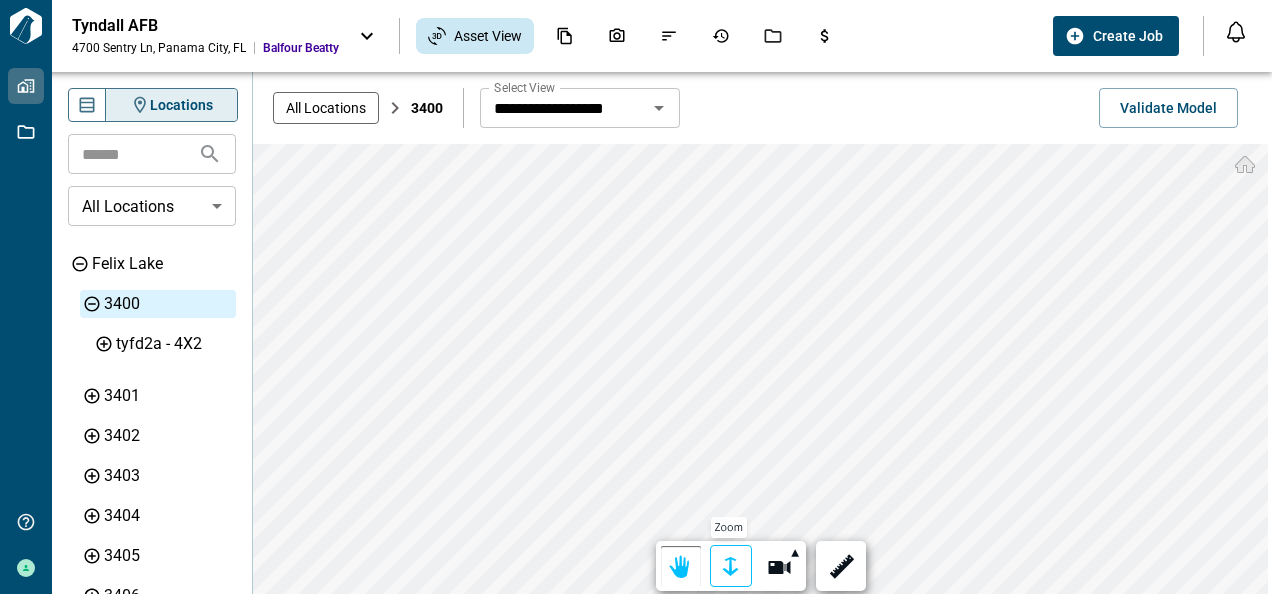 drag, startPoint x: 739, startPoint y: 567, endPoint x: 736, endPoint y: 556, distance: 11.401754 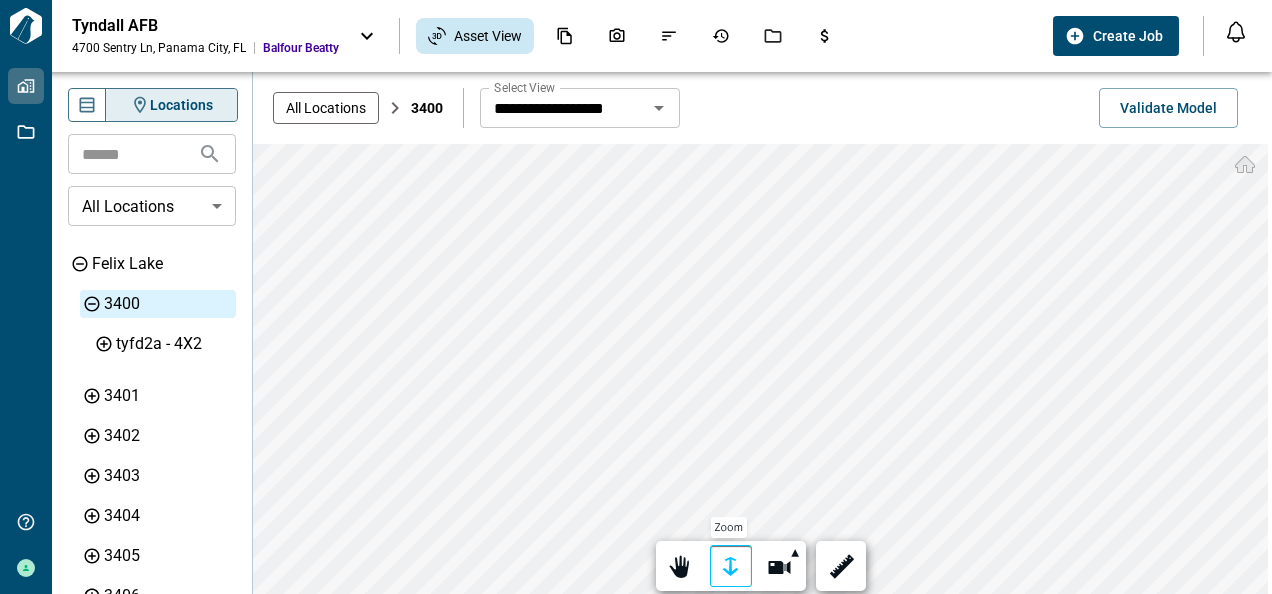 click at bounding box center (731, 567) 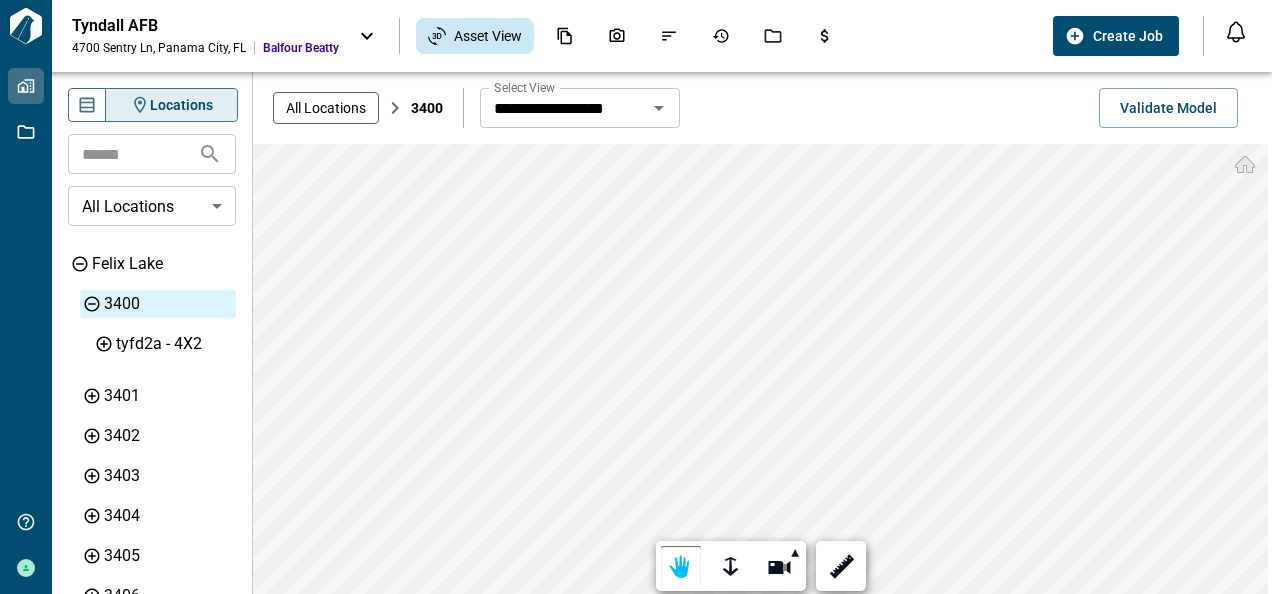 click on "**********" at bounding box center [762, 72] 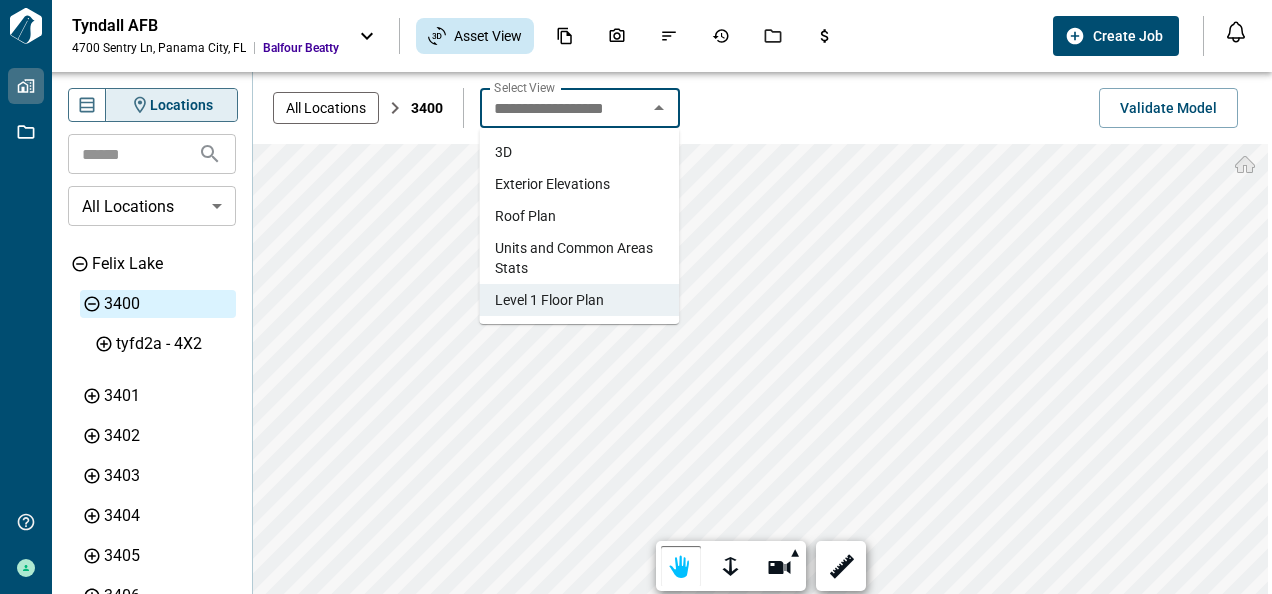 click on "Units and Common Areas Stats" at bounding box center [579, 258] 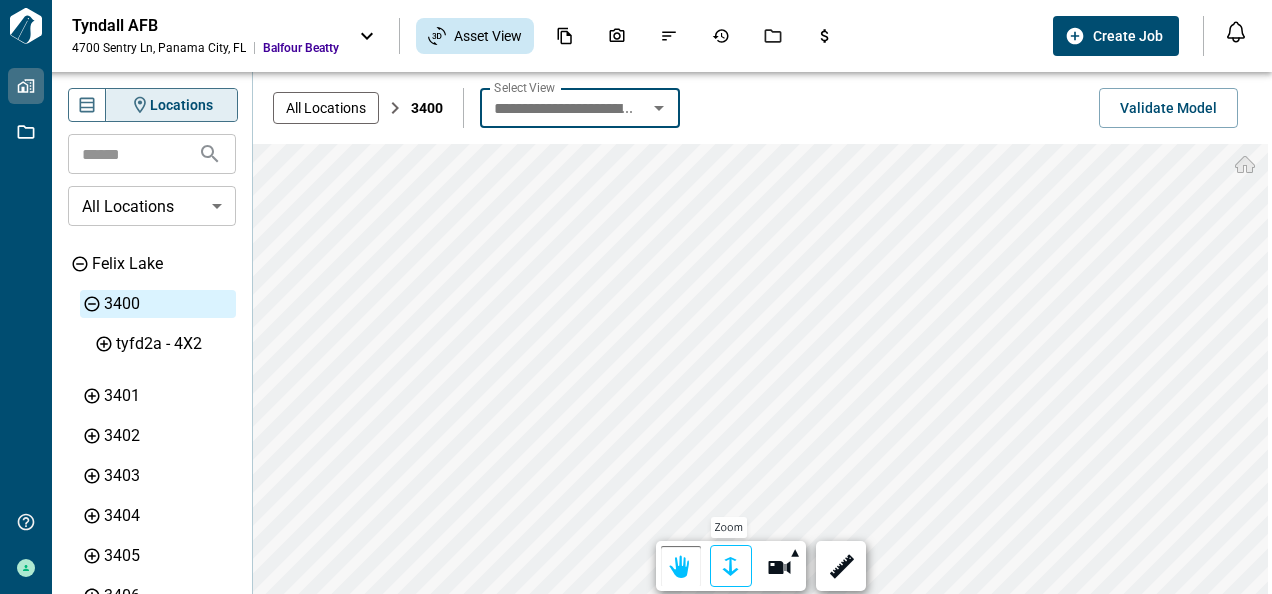 click at bounding box center [731, 567] 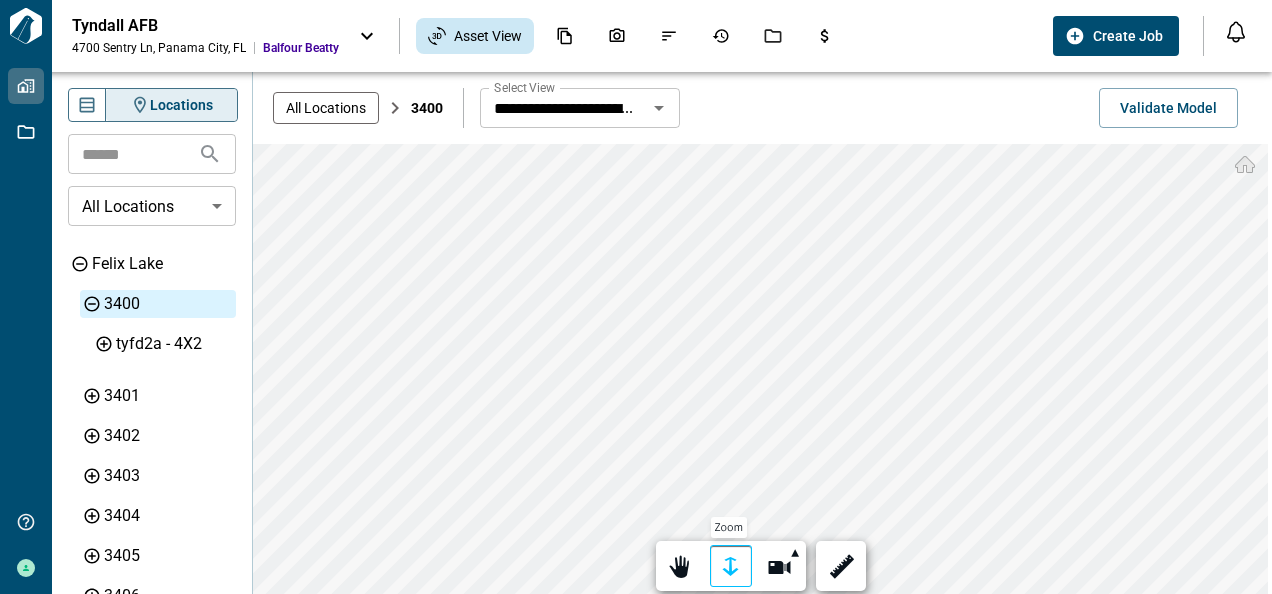 click at bounding box center (731, 567) 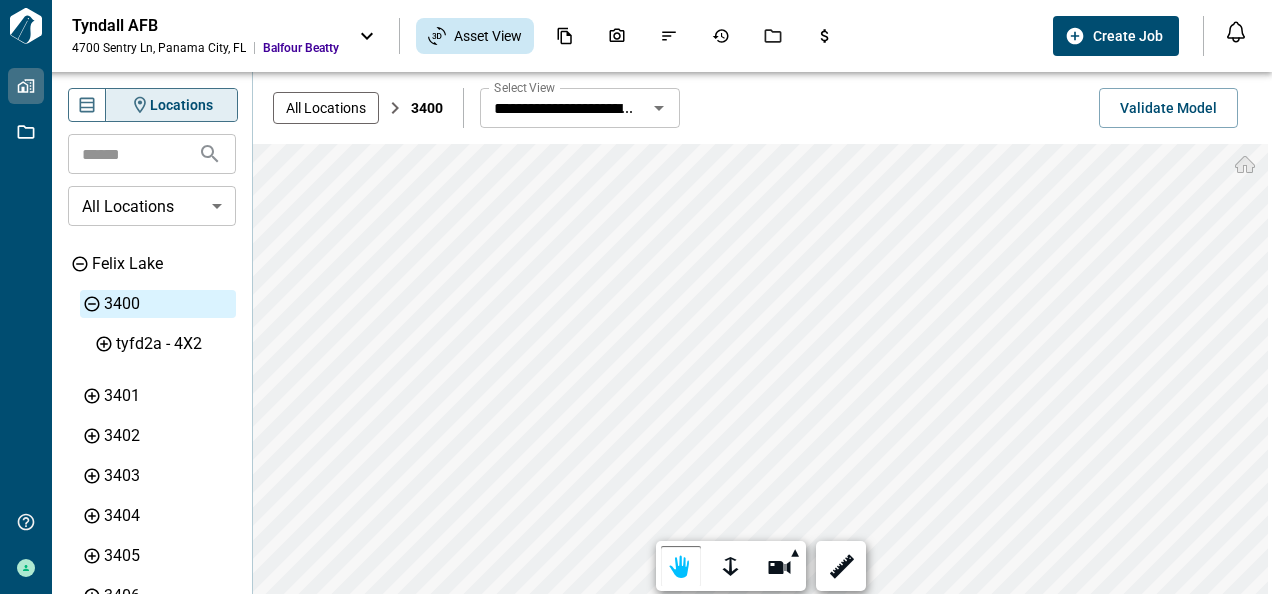 click 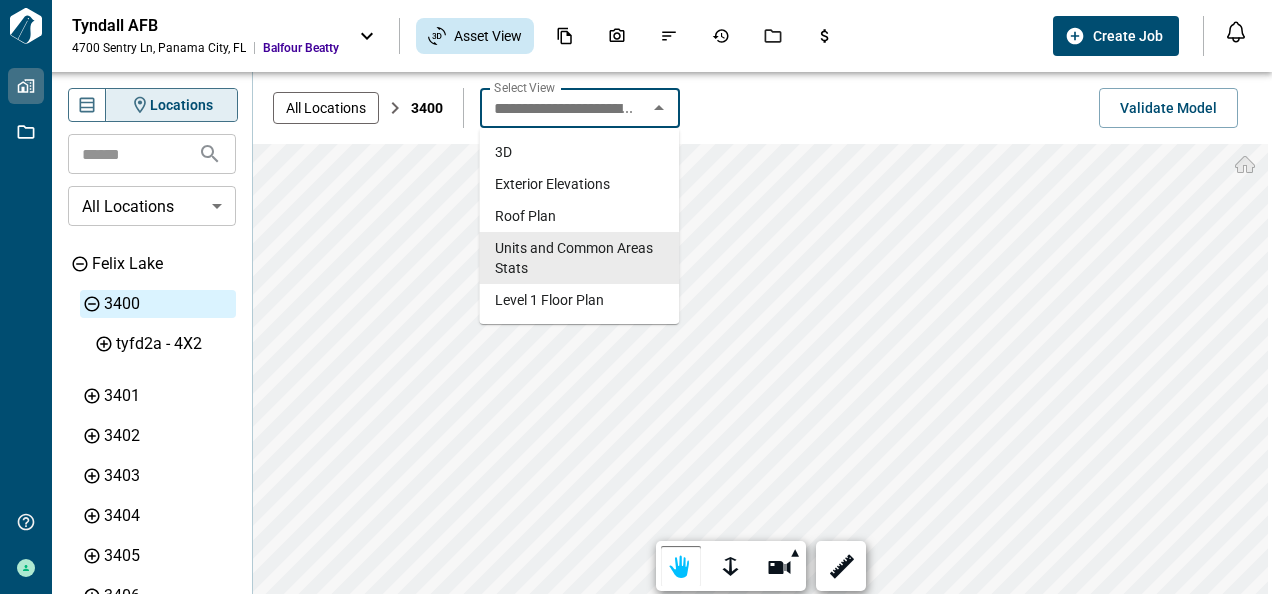 scroll, scrollTop: 0, scrollLeft: 79, axis: horizontal 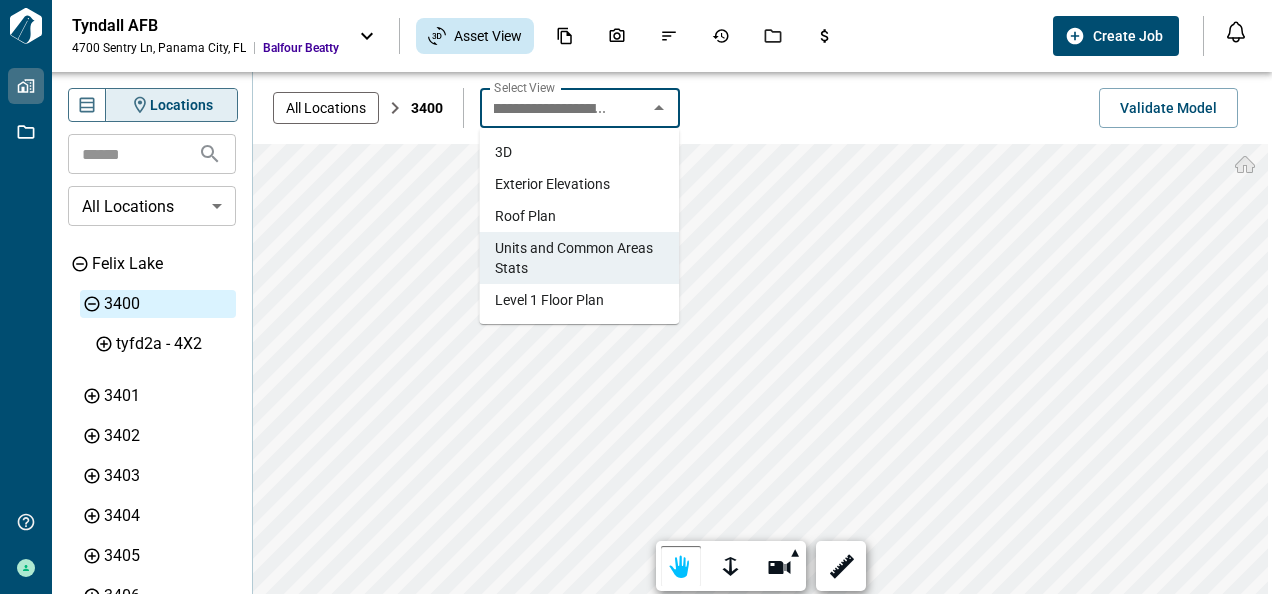 click on "Roof Plan" at bounding box center [525, 216] 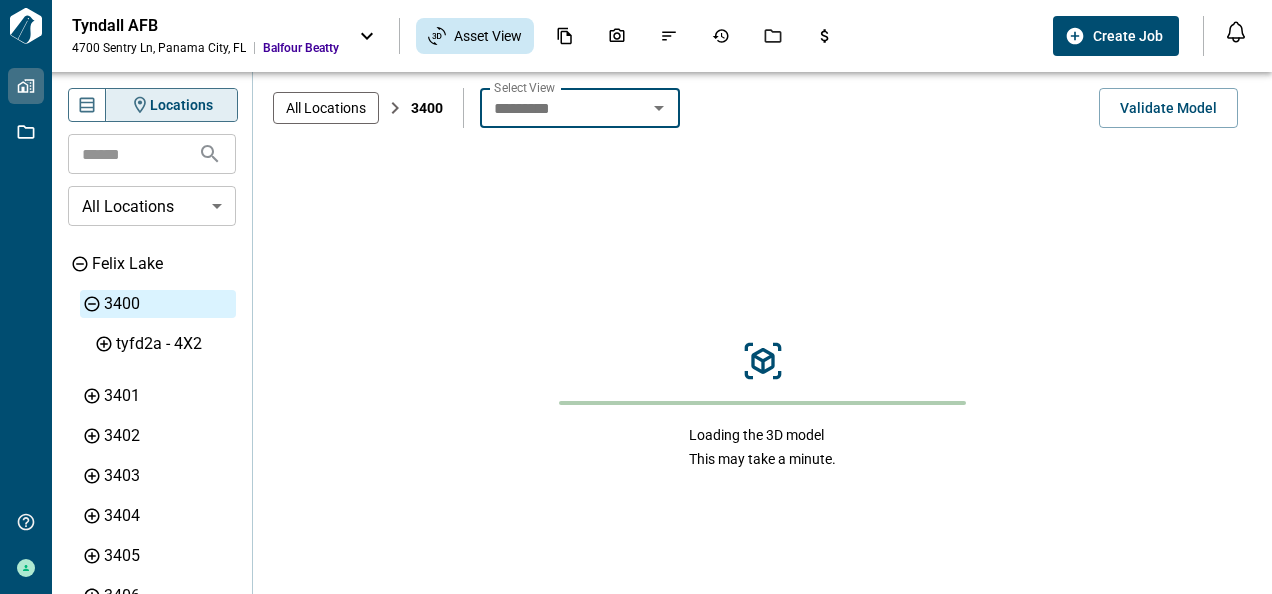 scroll, scrollTop: 0, scrollLeft: 0, axis: both 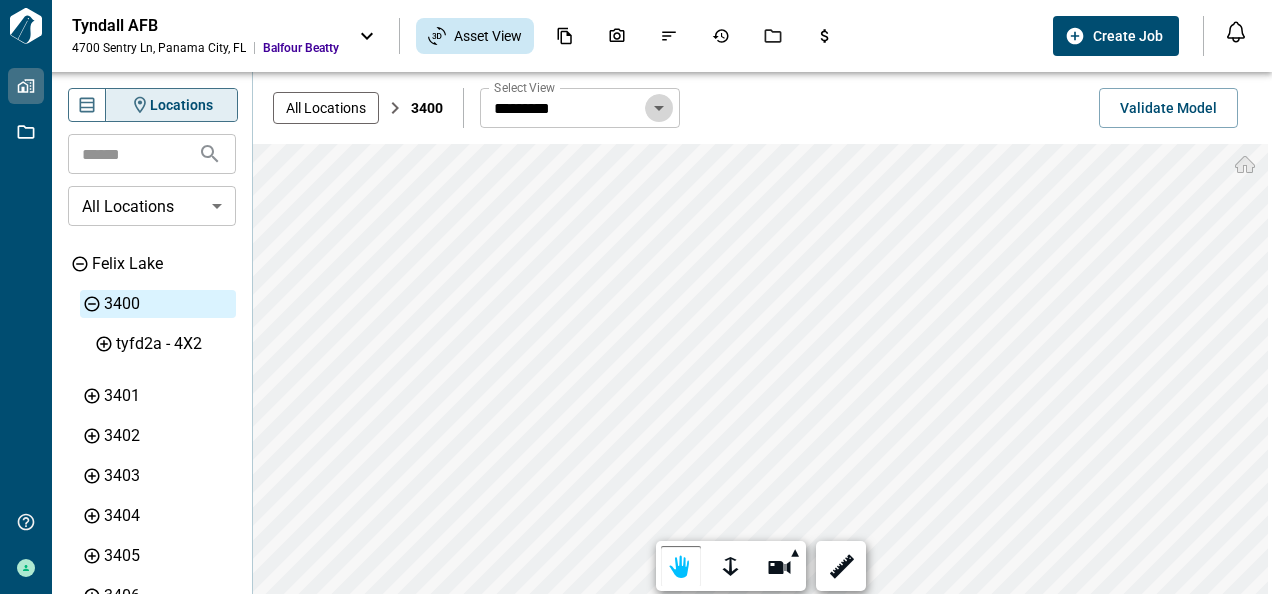 click 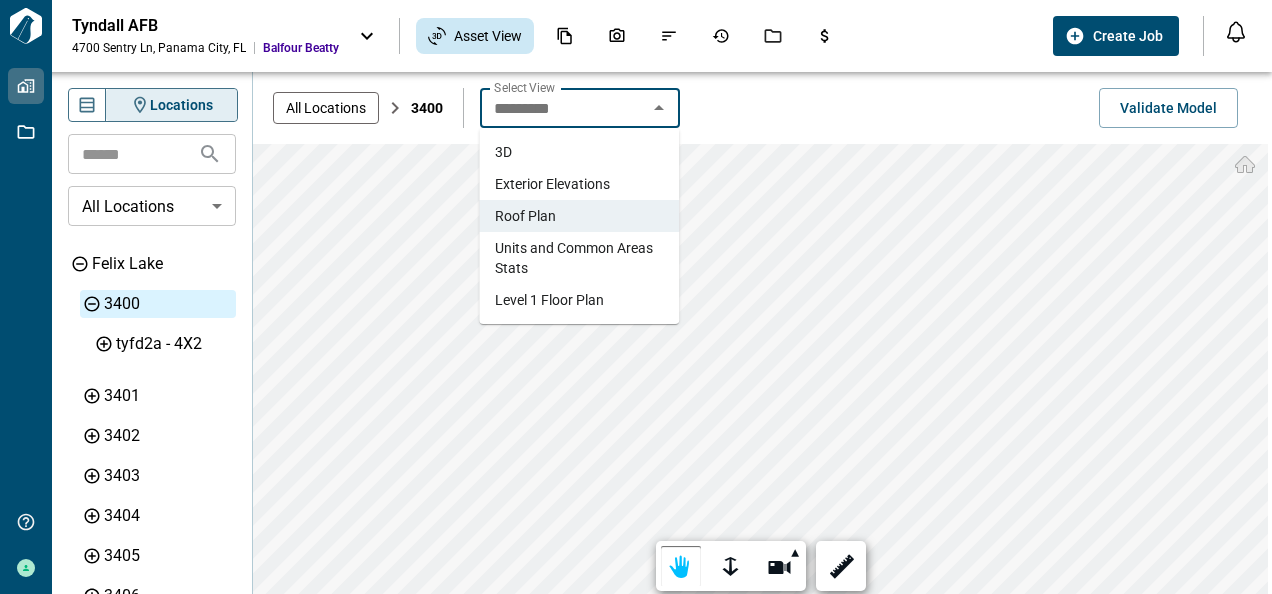 click on "Exterior Elevations" at bounding box center (552, 184) 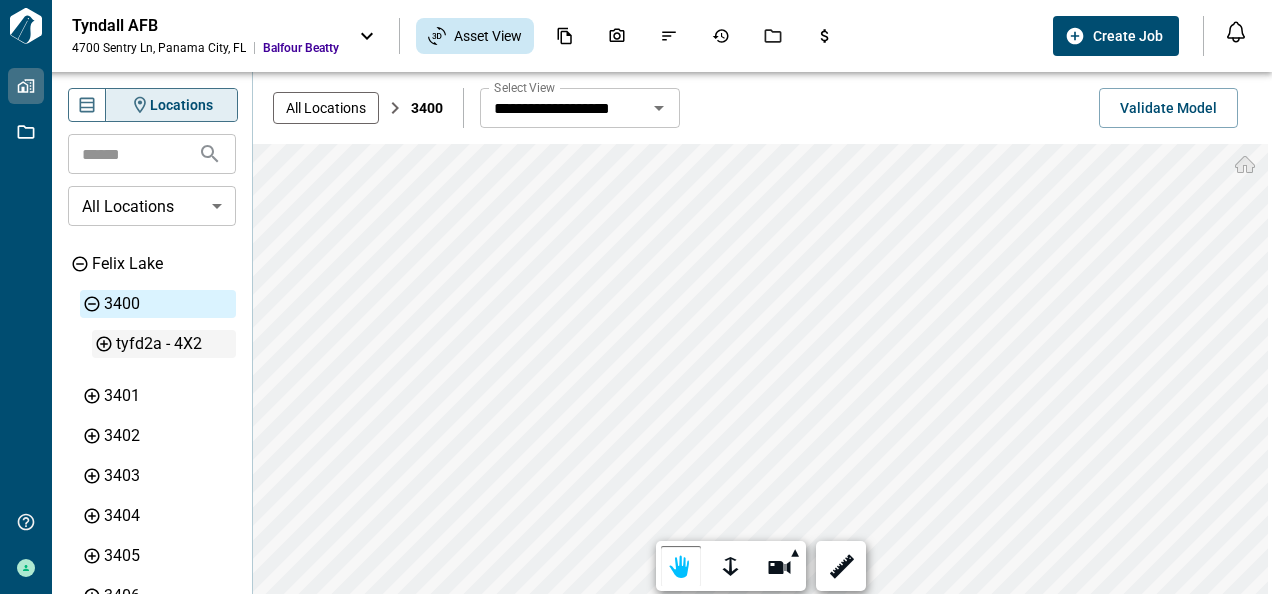 click on "tyfd2a - 4X2" at bounding box center [174, 344] 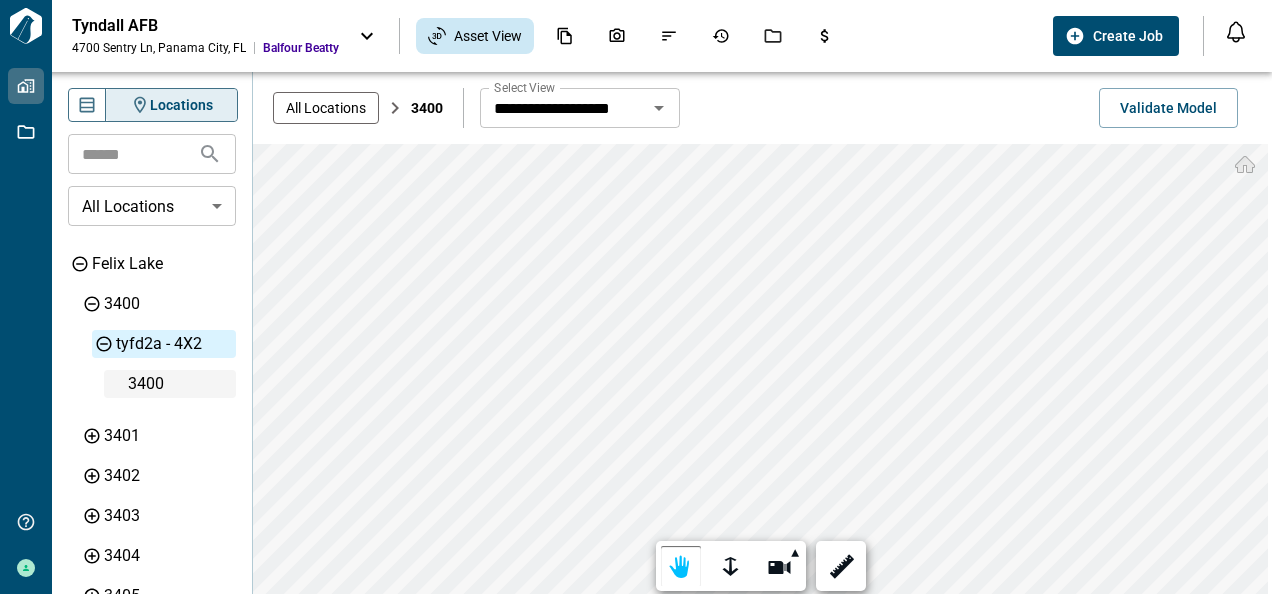 click on "3400" at bounding box center [180, 384] 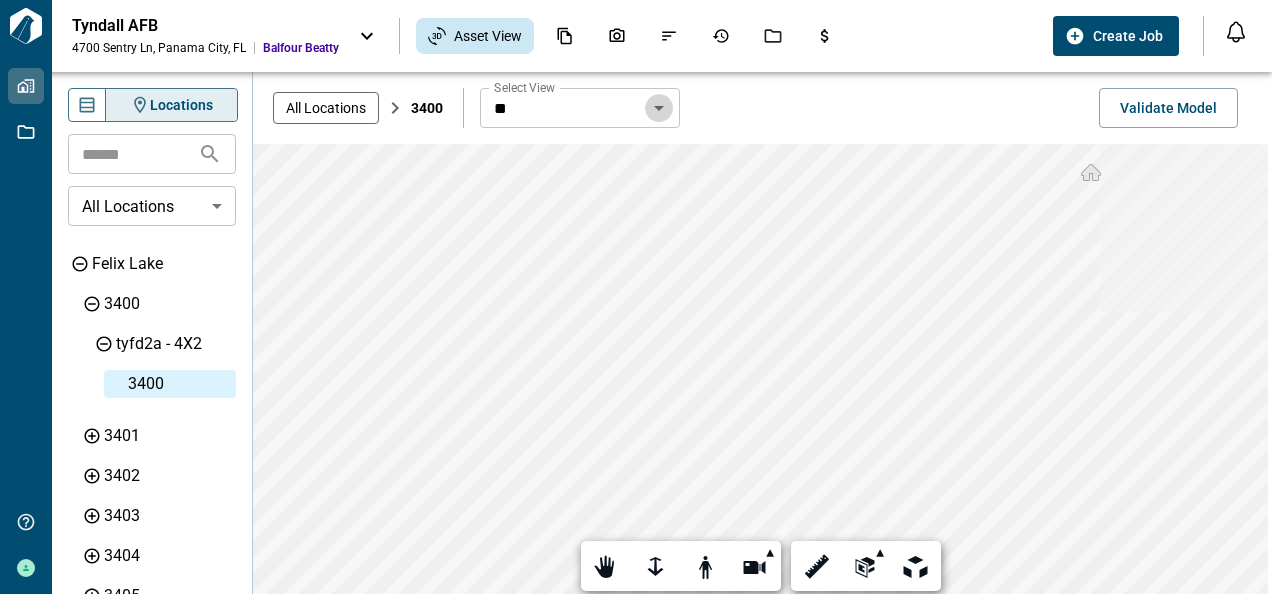 click 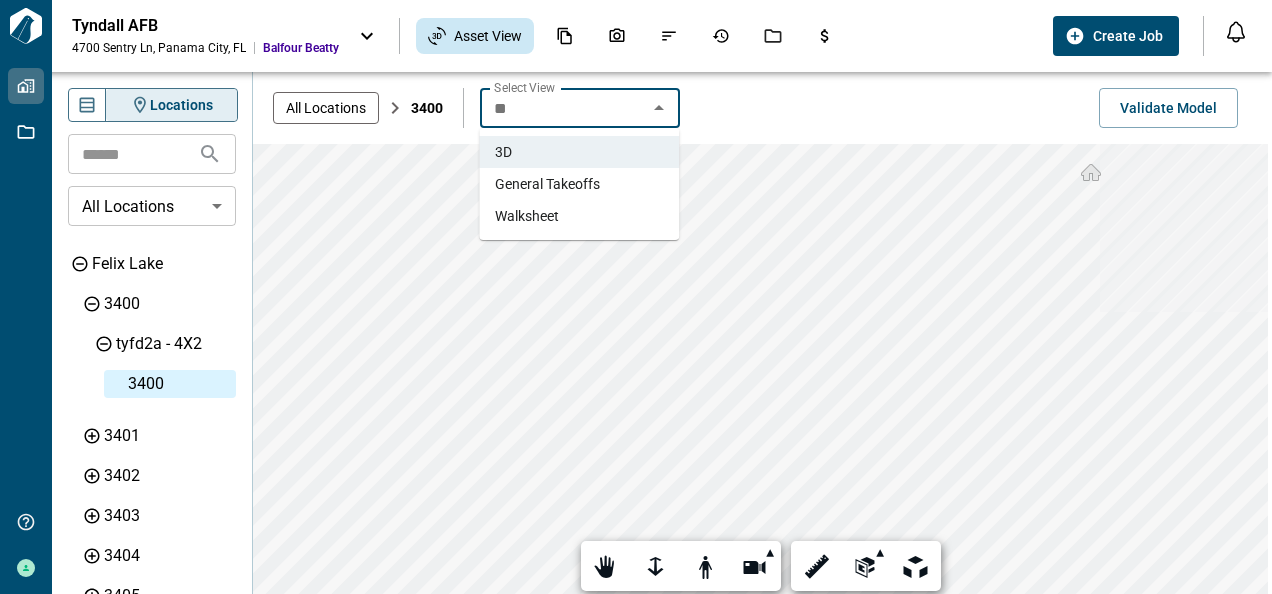 click on "General Takeoffs" at bounding box center (547, 184) 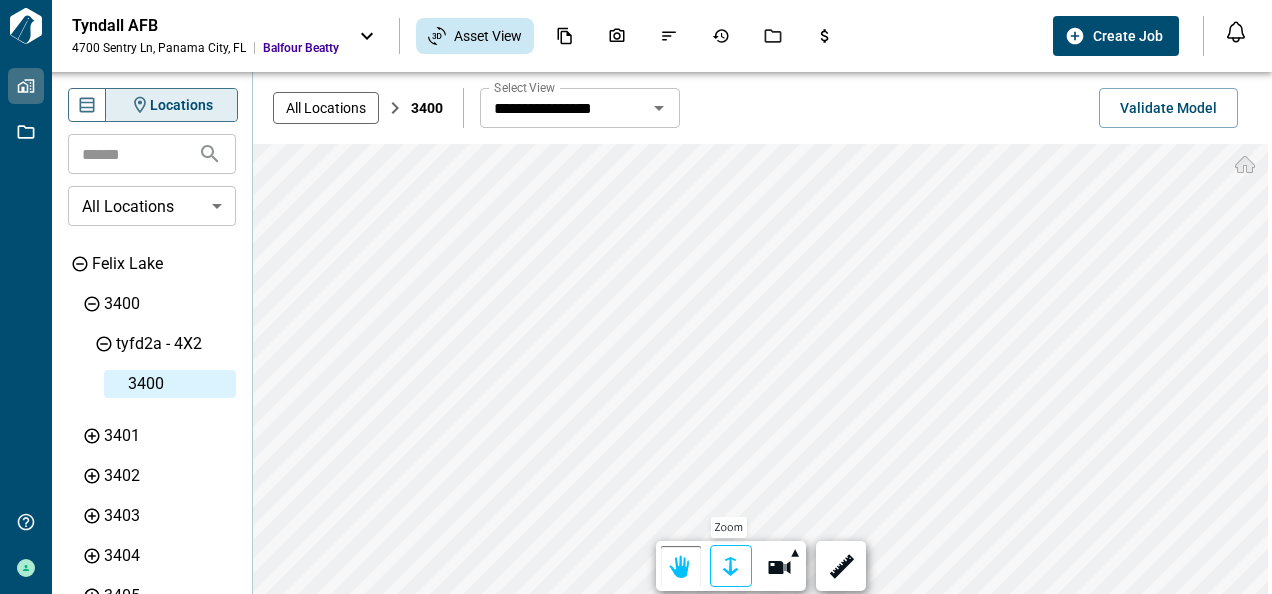 click at bounding box center [731, 567] 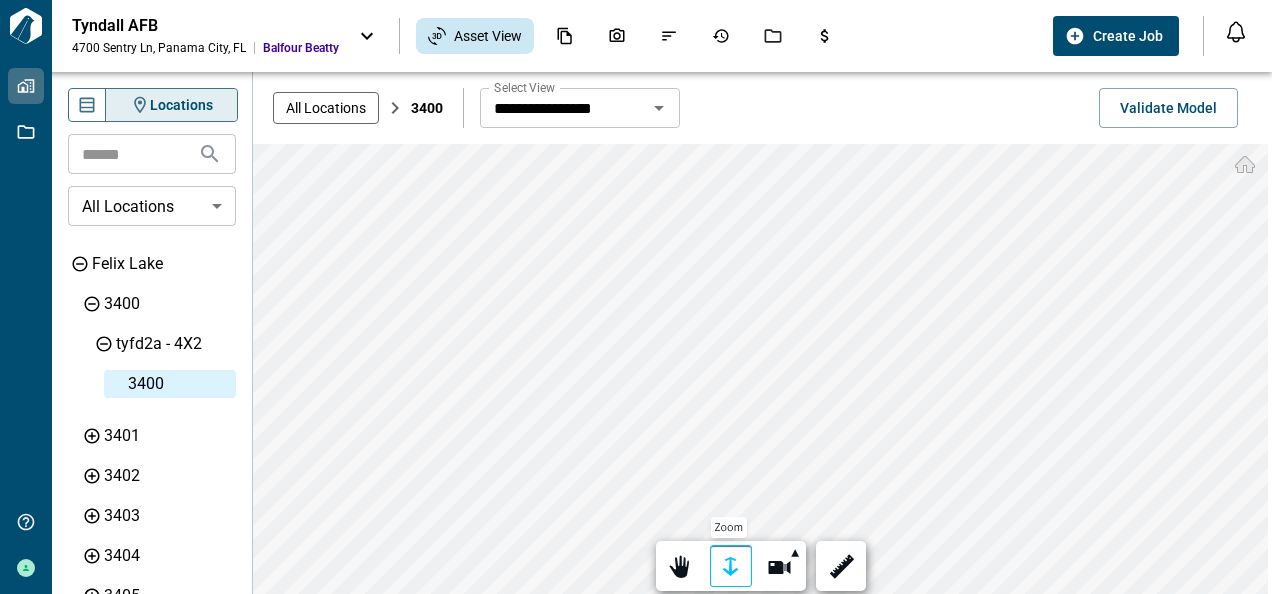 click at bounding box center [731, 567] 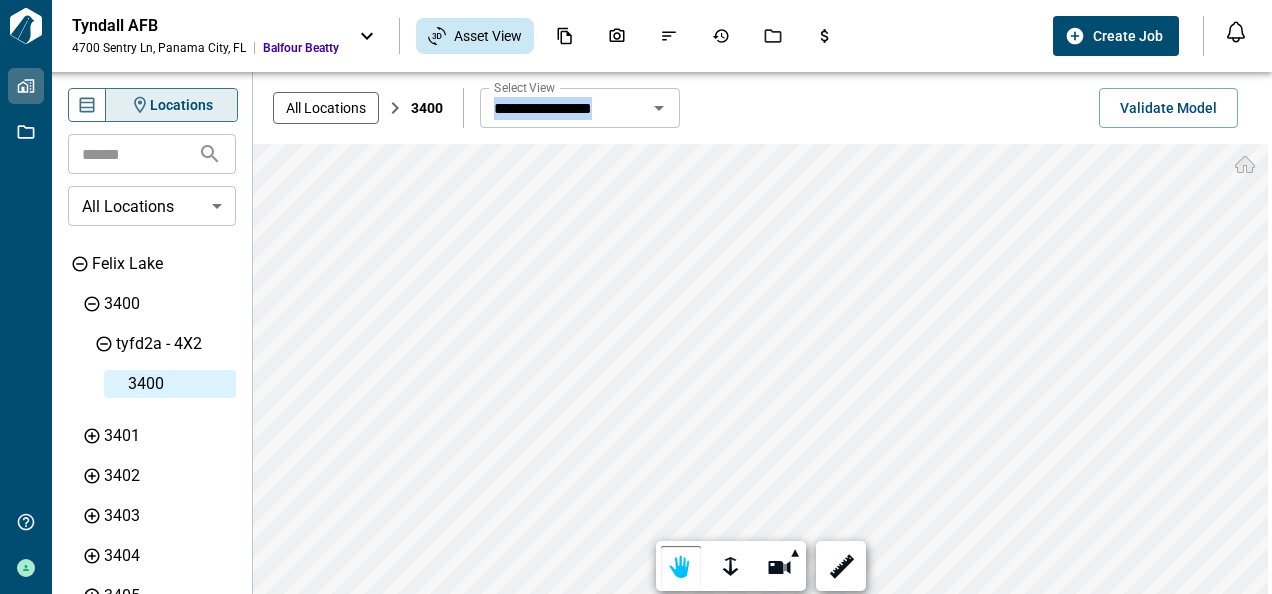 click on "**********" at bounding box center (762, 72) 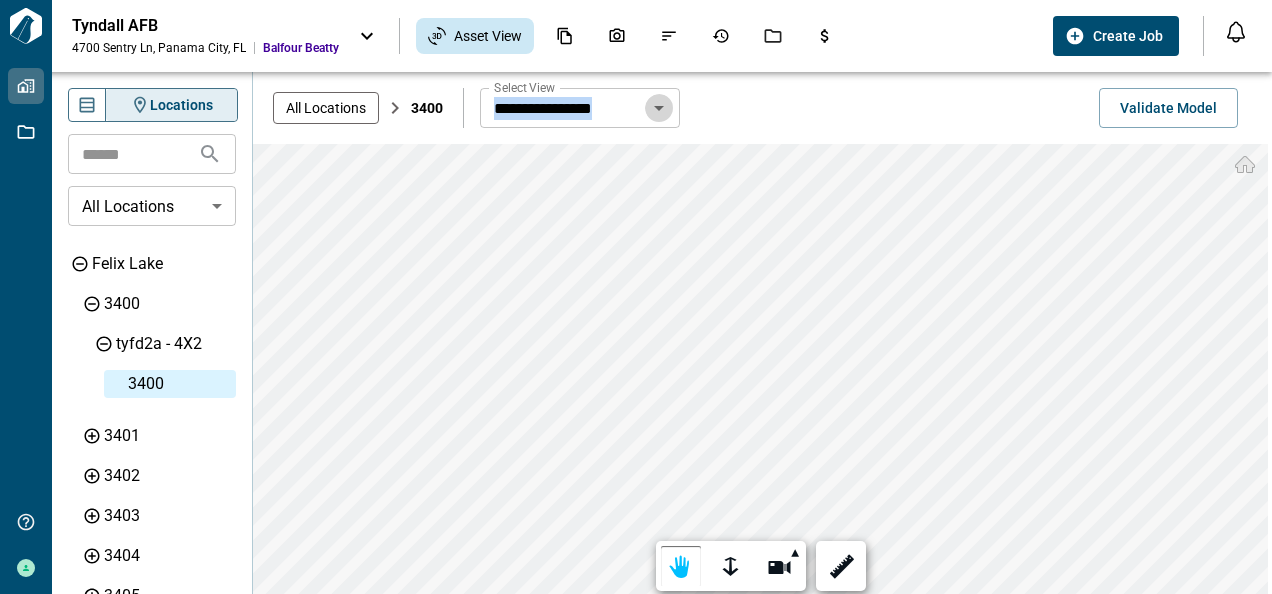 click 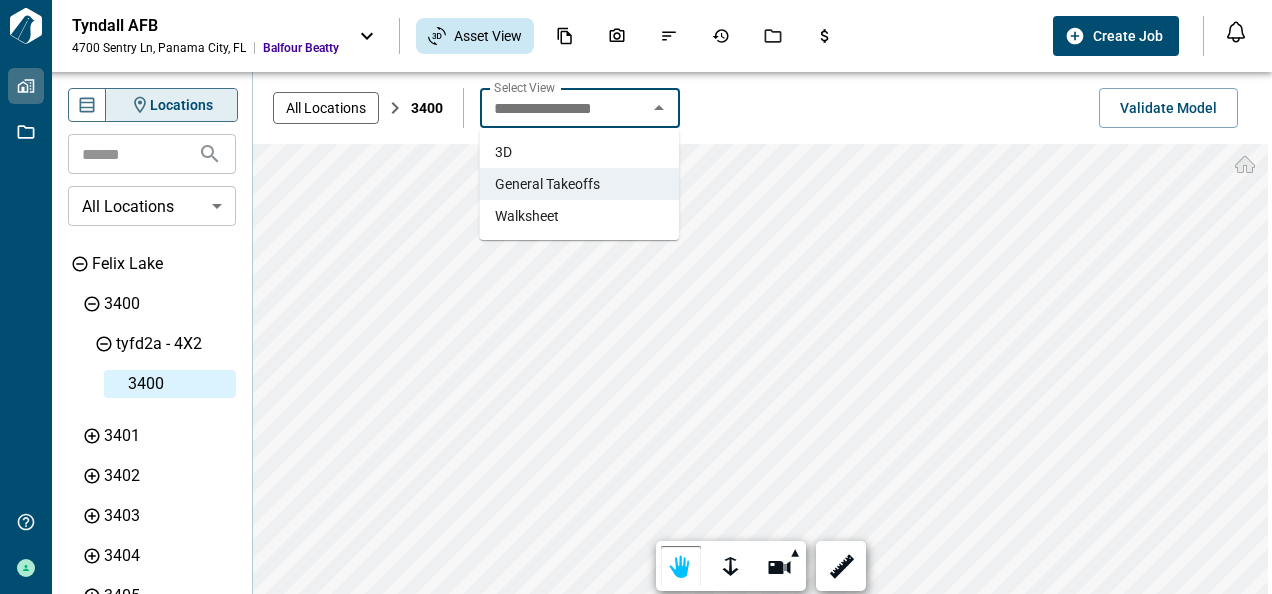 click on "Walksheet" at bounding box center (527, 216) 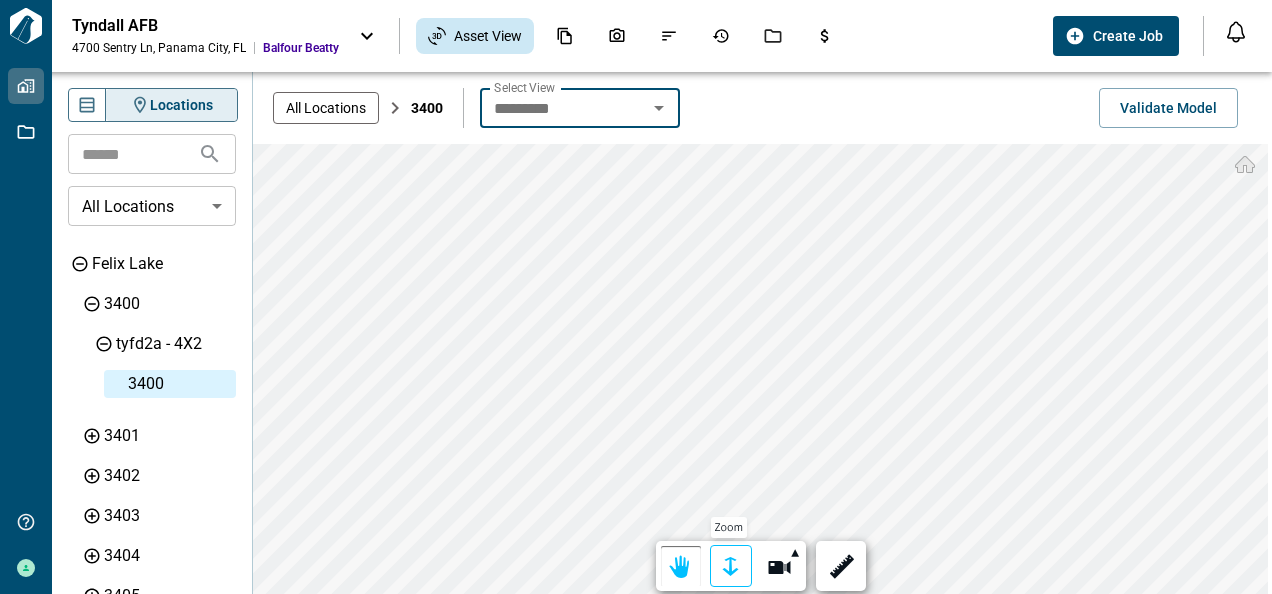 click at bounding box center [731, 567] 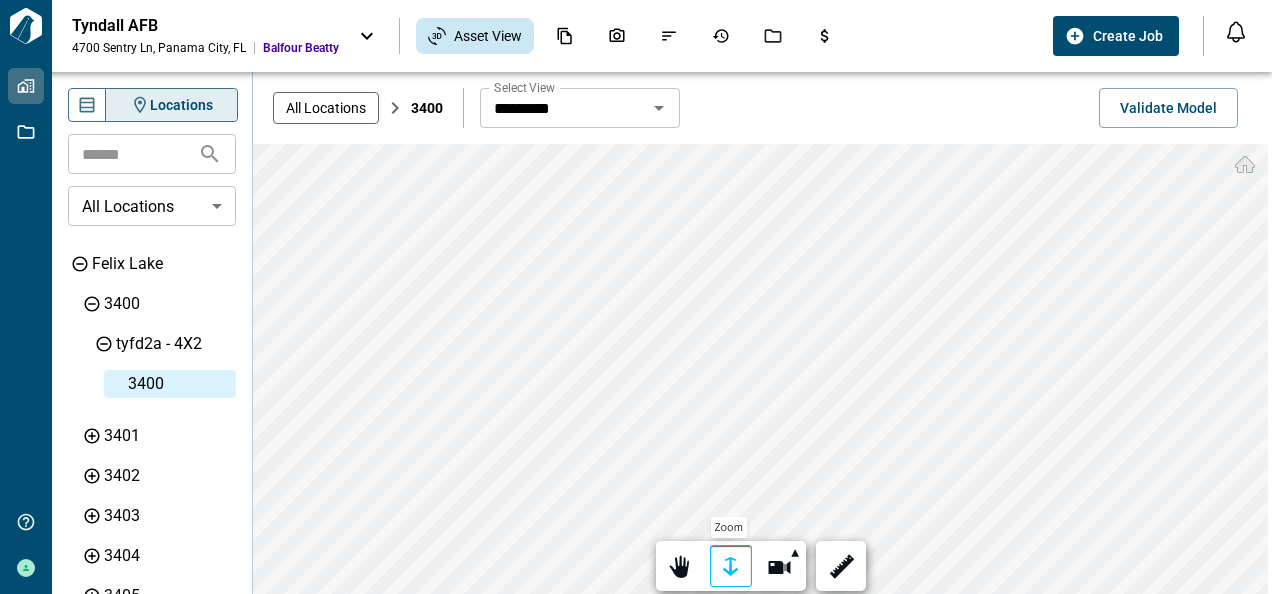click at bounding box center (731, 567) 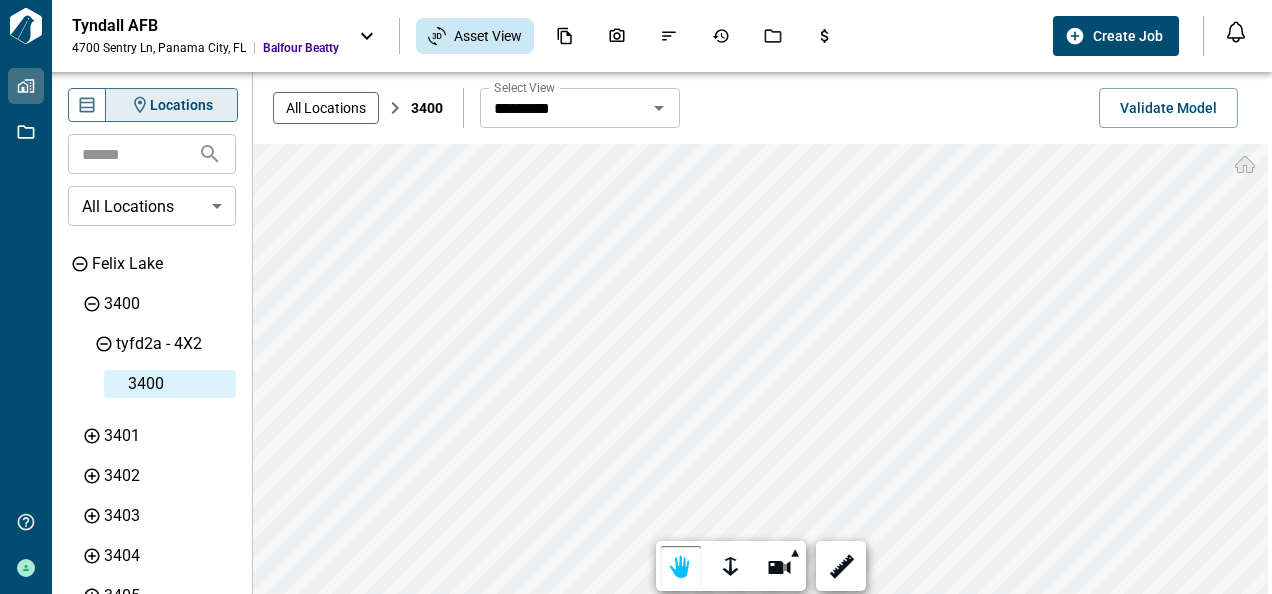 click on "Tailorbird Inc Properties Jobs Get Help Barrett Larwin Tyndall AFB 4700 Sentry Ln , Panama City , FL Balfour Beatty Asset View Create Job Notifications *** ****** **** Mark all as read No notifications yet We'll let you know when we've got something new for you. Powered by Knock Locations ​ All Locations ​ Felix Lake 3400 tyfd2a - 4X2 3400 3401 3402 3403 3404 3405 3406 3407 3408 3409 3410 3411 3412 3413 3414 3415 3416 3417 3418 3419 3420 3421 3422 3423 3424 3425 3426 3427 3429 3430 3431 3432 3433 3434 3435 3436 3438 3441 3442 3443 3444 3445 3446 3447 3449 3451 3453 3455 3457 3459 3460 3461 3462 3463 3464 3465 3466 3467 3470 3471 3472 3473 3474 3475 3477 3481 3483 3485 3500 3501 3502 3503 3504 3505 3506 3507 3509 3510 3511 3512 3513 3514 3515 3517 3519 3520 3521 3522 3523 3524 3525 3526 3527 3529 3530 3531 3532 3533 3534 3535 3536 3537 3538 3539 3540 3541 3542 3543 3544 3545 3546 3548 3560 3562 3564 3566 3570 3571 3572 3573 3574 3575 3576 3578 3580 3581 3582 3583 3584 3585Exterior Amenities Island View *" at bounding box center (636, 297) 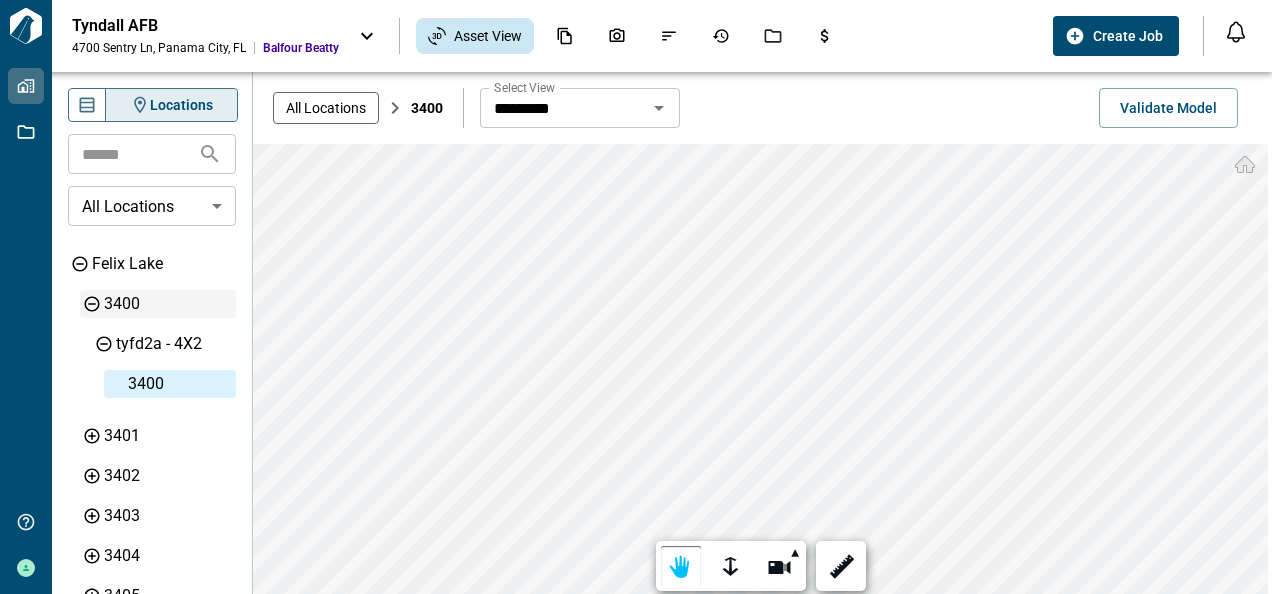 click on "3400" at bounding box center [168, 304] 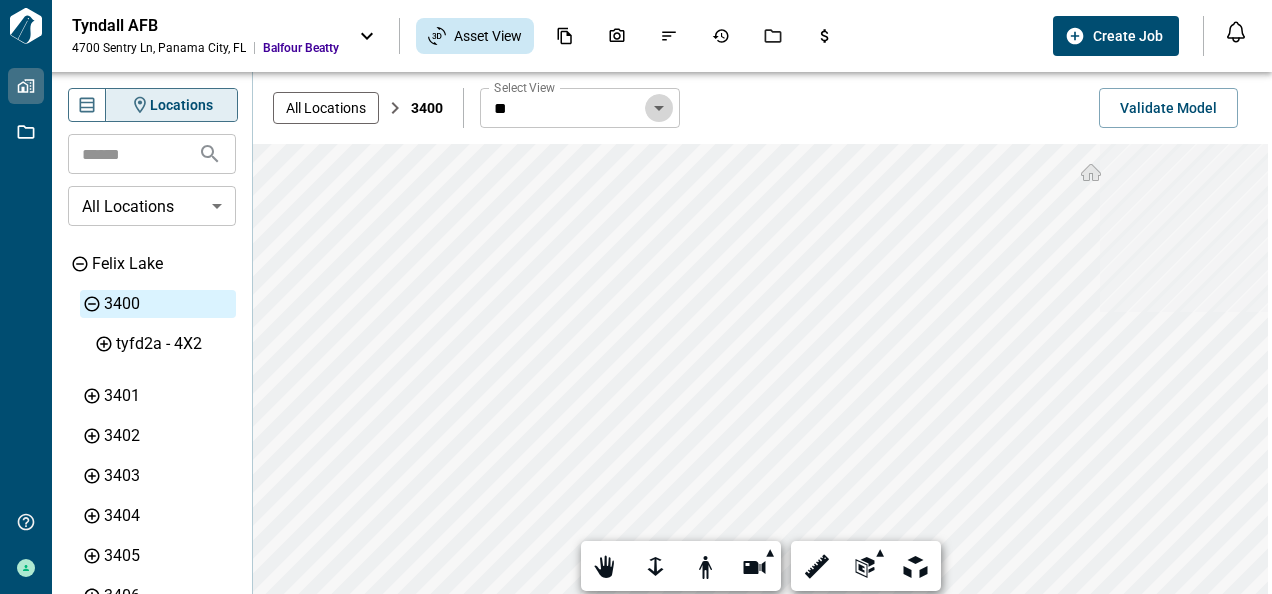 click 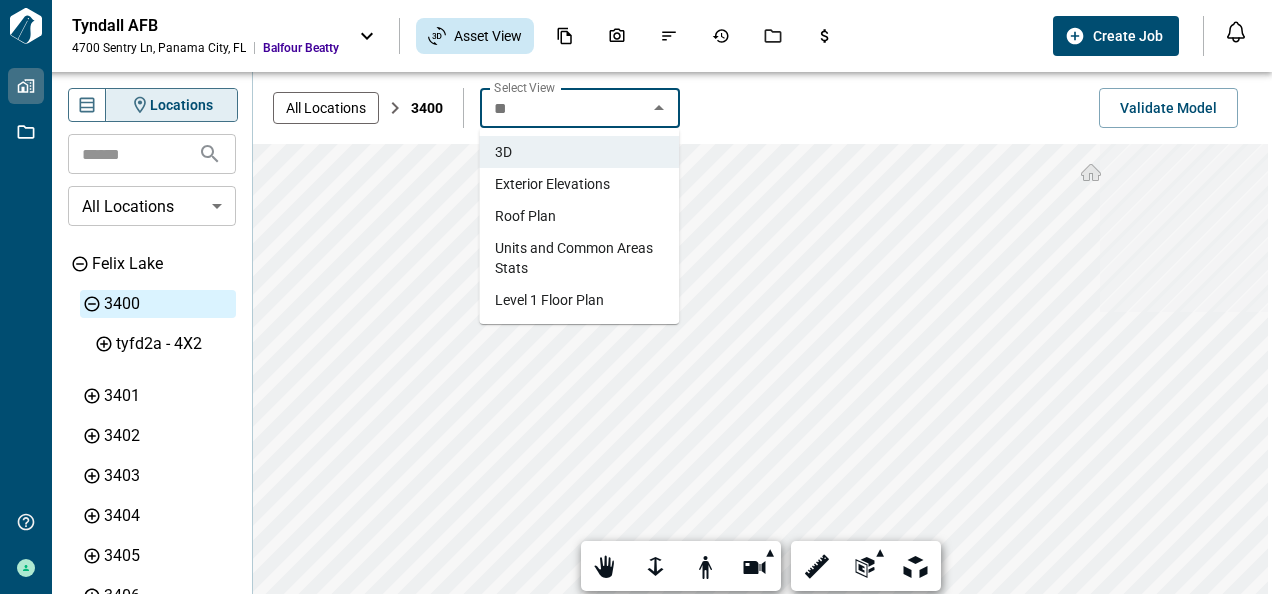 click on "Exterior Elevations" at bounding box center [552, 184] 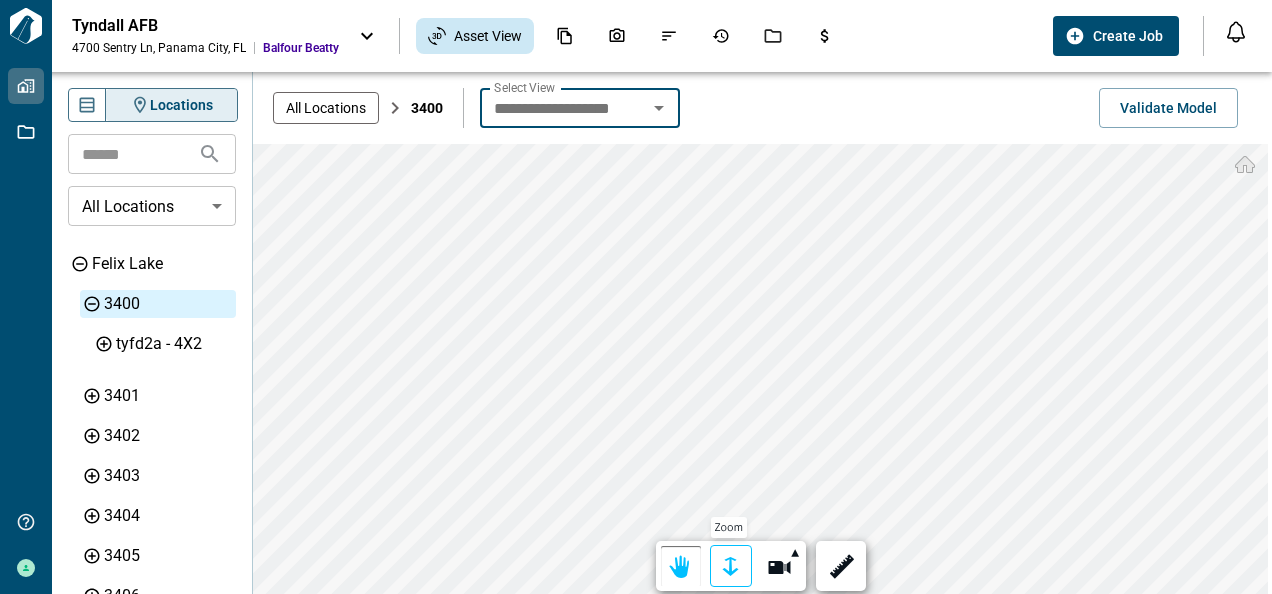 click at bounding box center (731, 567) 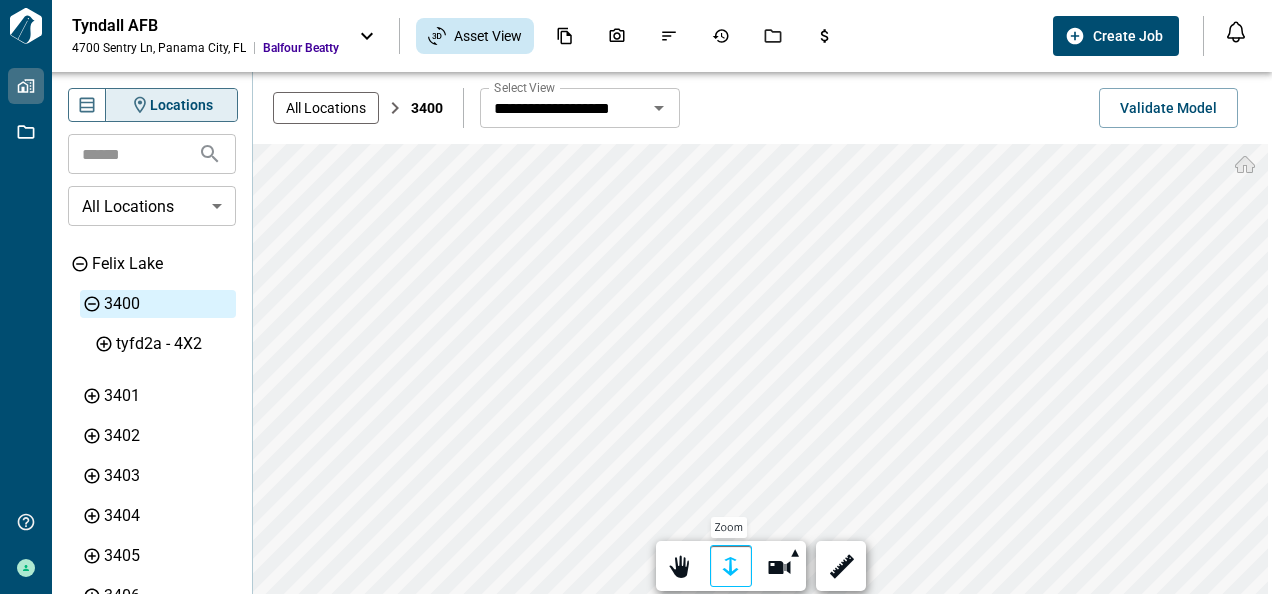 click at bounding box center [731, 567] 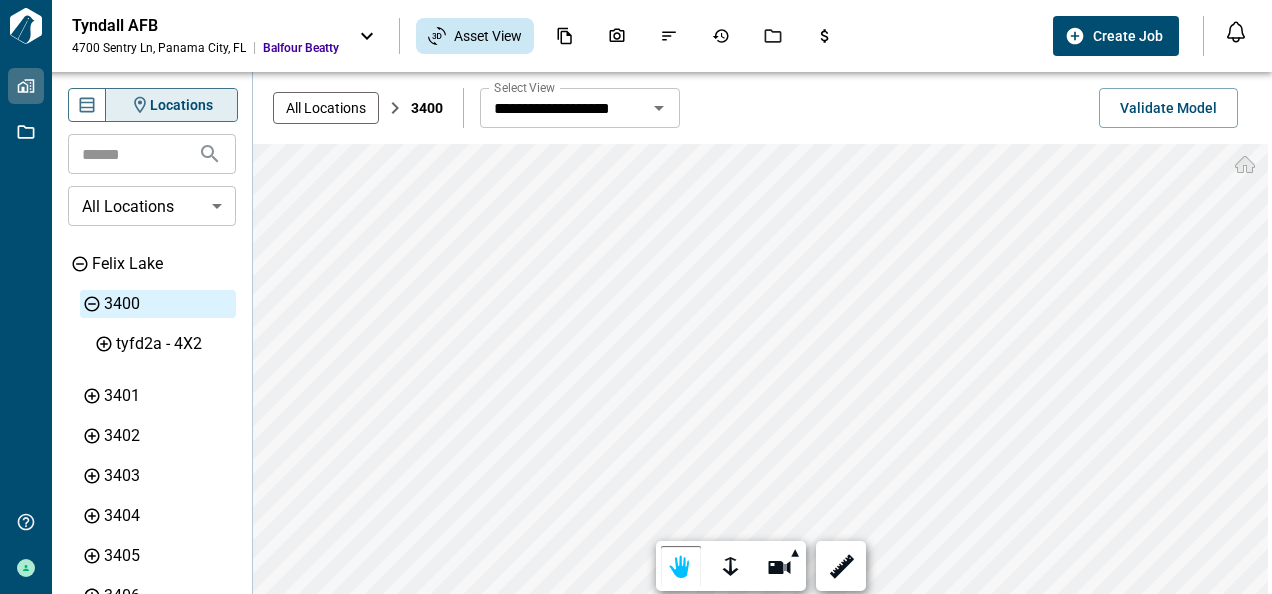 click on "**********" at bounding box center (762, 72) 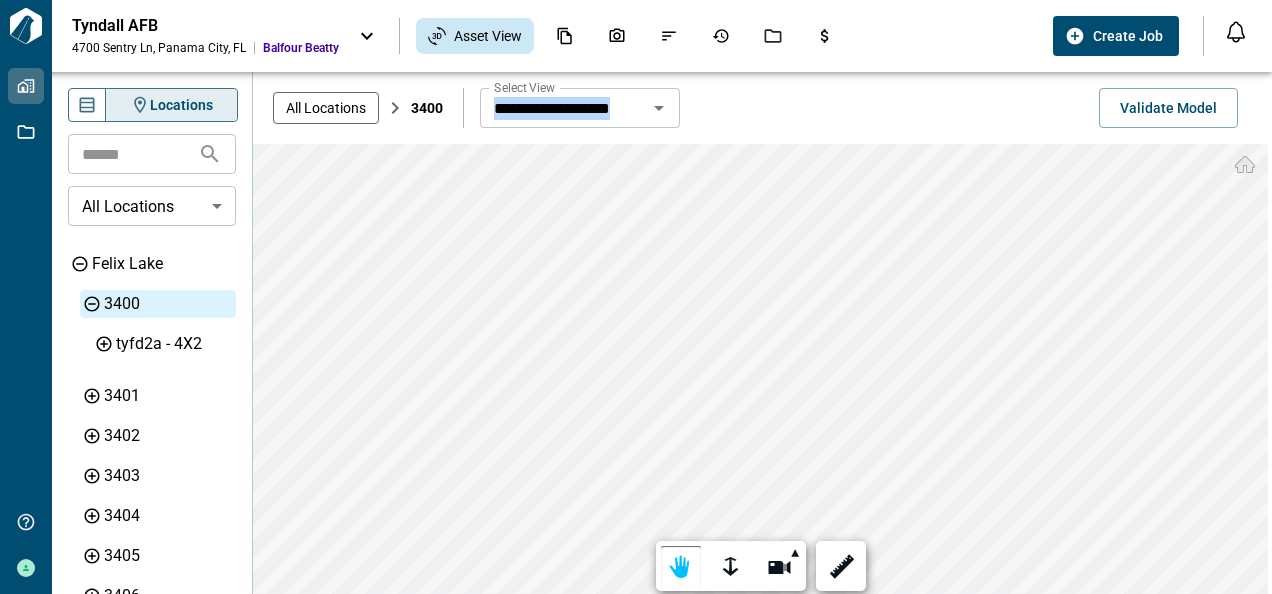 click on "**********" at bounding box center [762, 72] 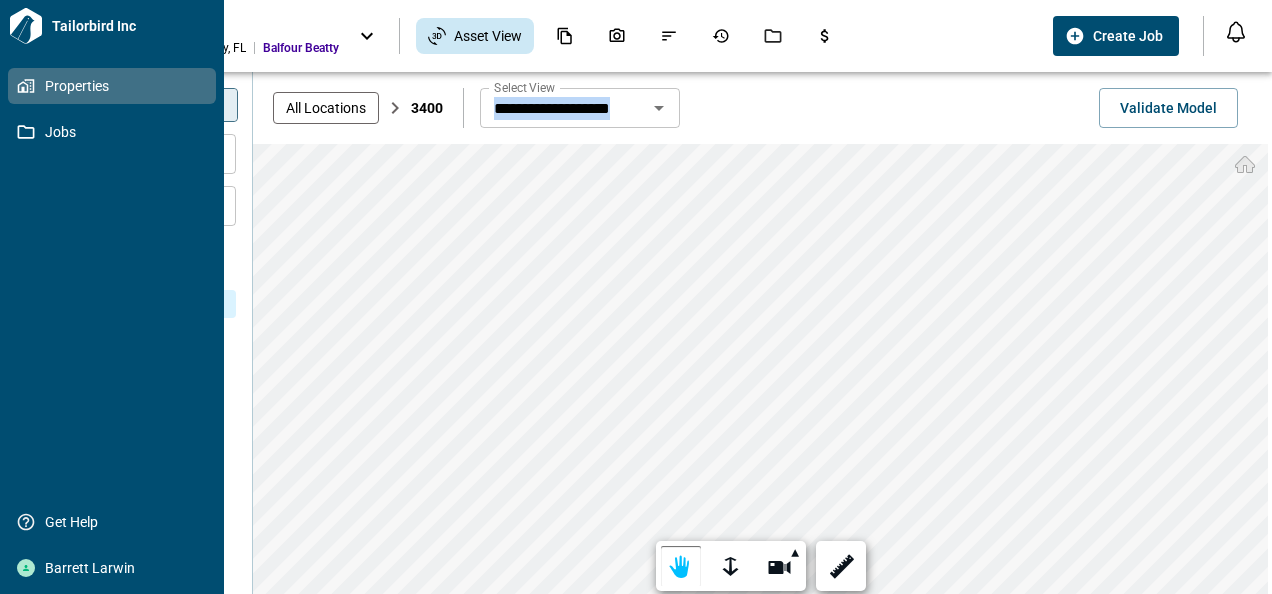 click on "Properties" at bounding box center (116, 86) 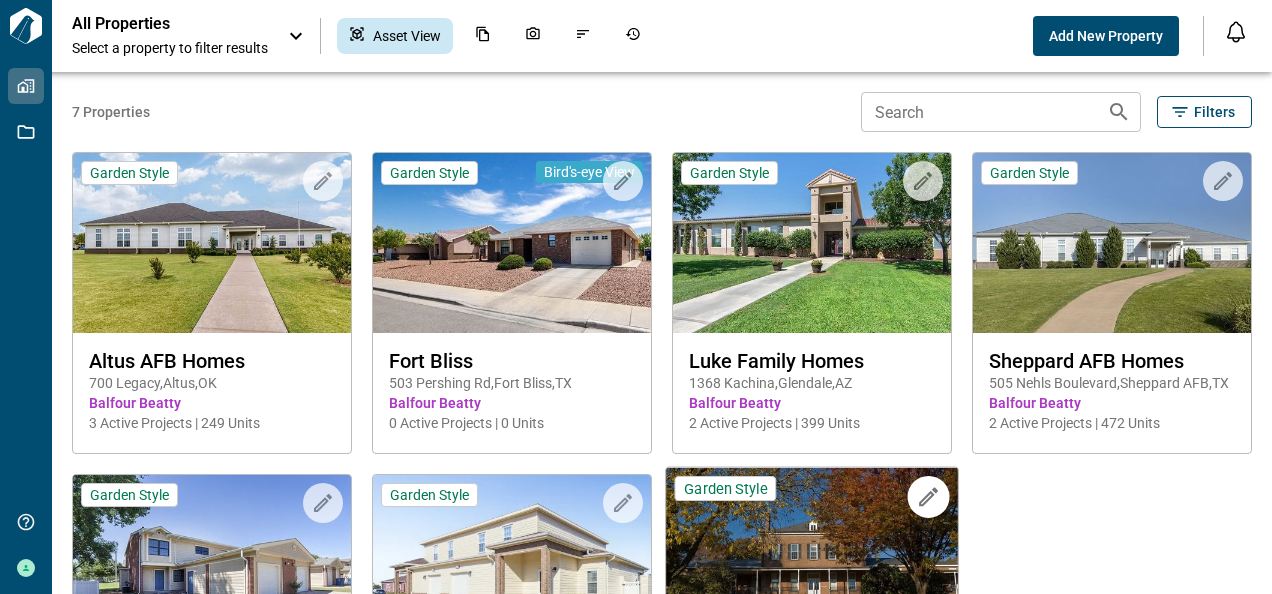 click at bounding box center (812, 562) 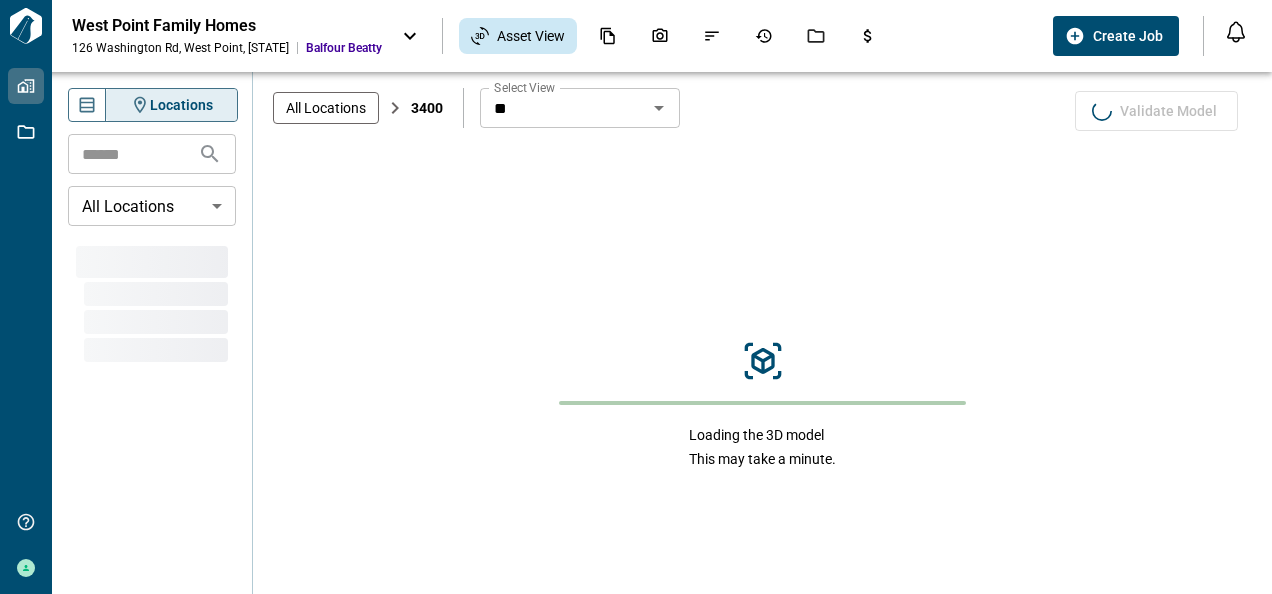 type on "**********" 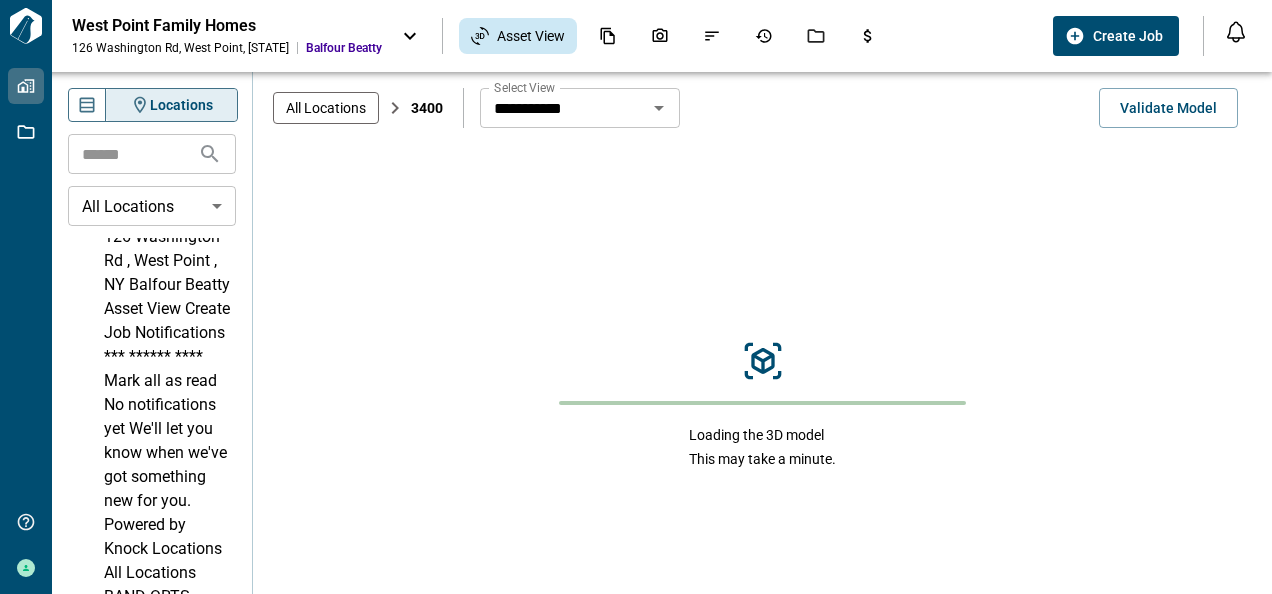scroll, scrollTop: 2827, scrollLeft: 0, axis: vertical 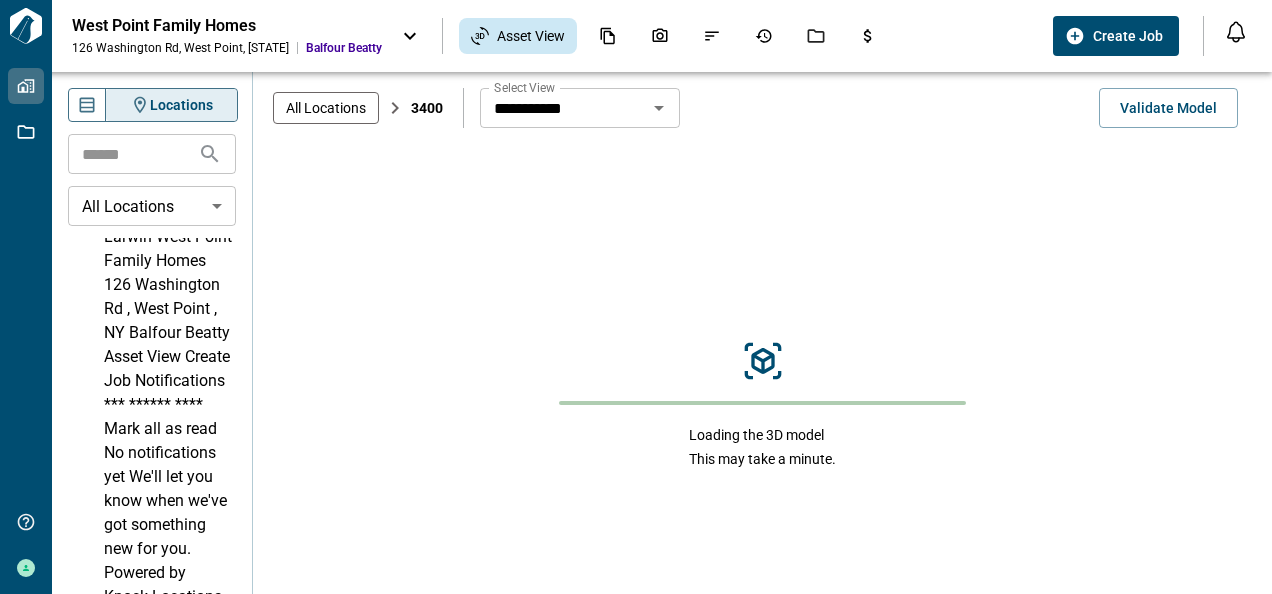 click on "Tailorbird Inc Properties Jobs Get Help Barrett Larwin West Point Family Homes 126 Washington Rd , West Point , NY Balfour Beatty Asset View Create Job Notifications *** ****** **** Mark all as read No notifications yet We'll let you know when we've got something new for you. Powered by Knock Locations ​ All Locations ​ BAND QRTS BIDDLE LOOP CHAPLAIN GEN OFFICERS GREY GHOST LEE NEW DOUBLES LEE OLD DOUBLES LEE QUINTS TRIPS LUSK NEW BRICK NORTH APARTMENTS OLD BRICK OLD ENGLISH NORTH OLD ENGLISH SOUTH PROFESSORS ROW QRTS 146 SOUTH APARTMENTS SPECIAL CATEGORY SR NCO STONY LONESOME I 3200-3202 3201-3203 3205-3207 3209-3211 3213-3215 3217-3219 3220-3222 3221-3223 3224 3225-3227 3226-3228 3229-3231 3230-3232 3233-3235 3234-3236 3237-3239 3238-3240 3241-3243 3242-3244 3245-3247 3246-3248 3249-3251 3253-3255 3257-3259 3301-3303 3305-3307 3308-3310 3309-3311 3312-3314 3313-3315 3316-3318 3317-3319 3320-3322 3321-3323 3324-3326 3325-3327 3328-3330 3329-3331 3332-3334 3333-3335 3336-3338 3337-3339 3340 3341-3343 3357" at bounding box center (636, 297) 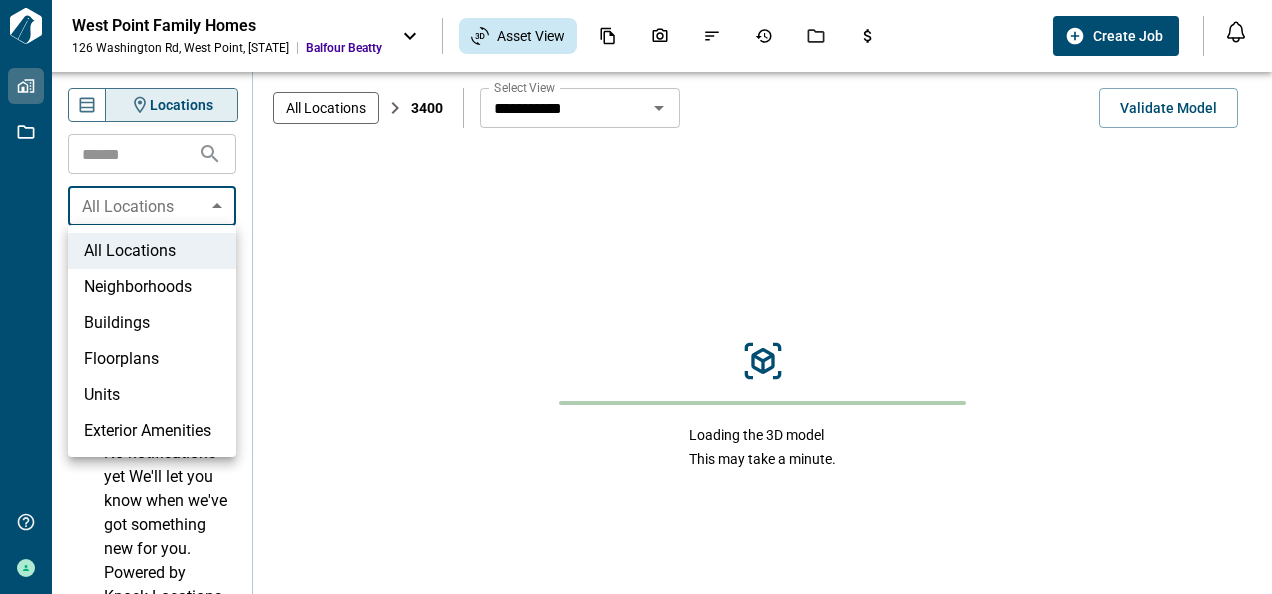click on "Neighborhoods" at bounding box center (152, 287) 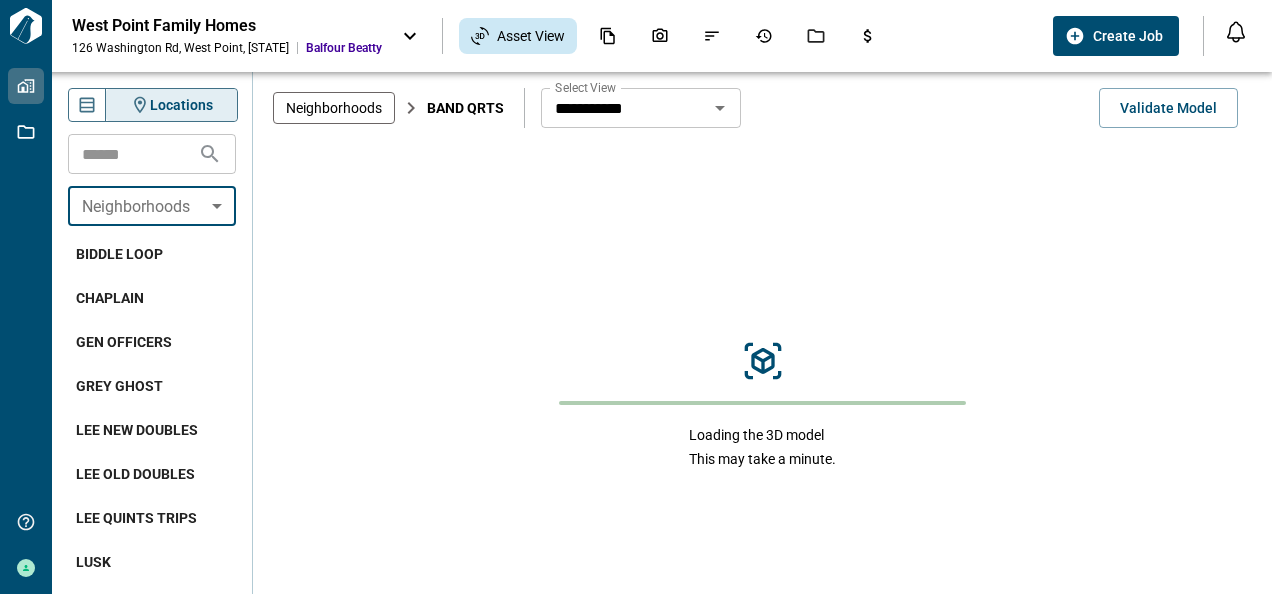 scroll, scrollTop: 12, scrollLeft: 0, axis: vertical 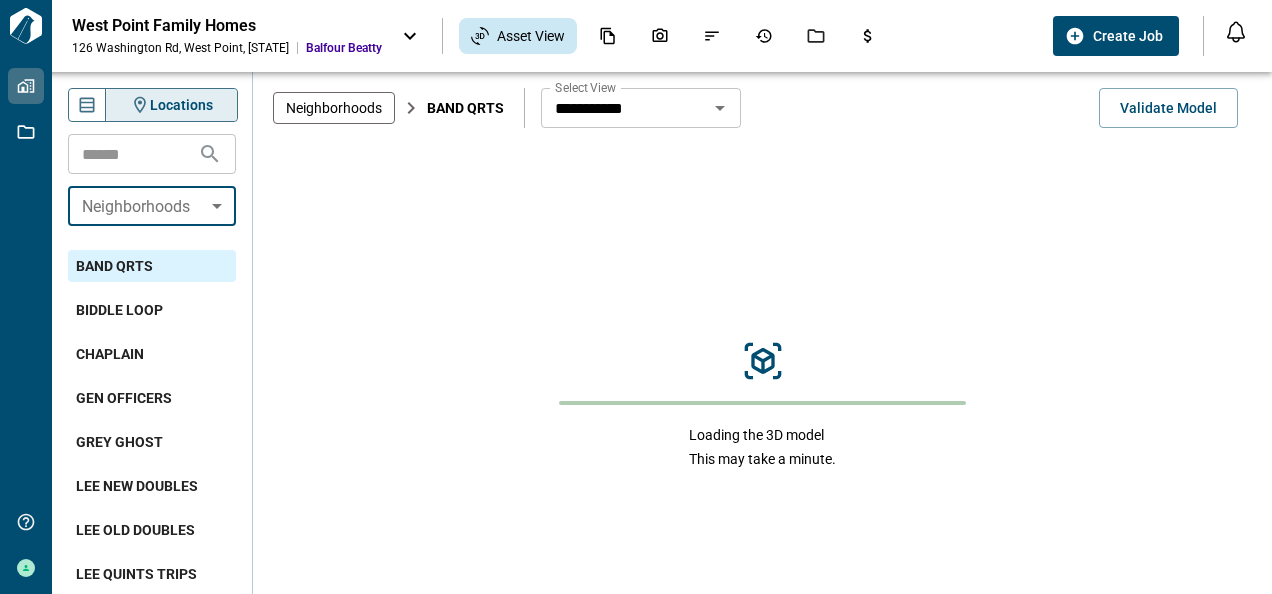 click on "**********" at bounding box center [636, 297] 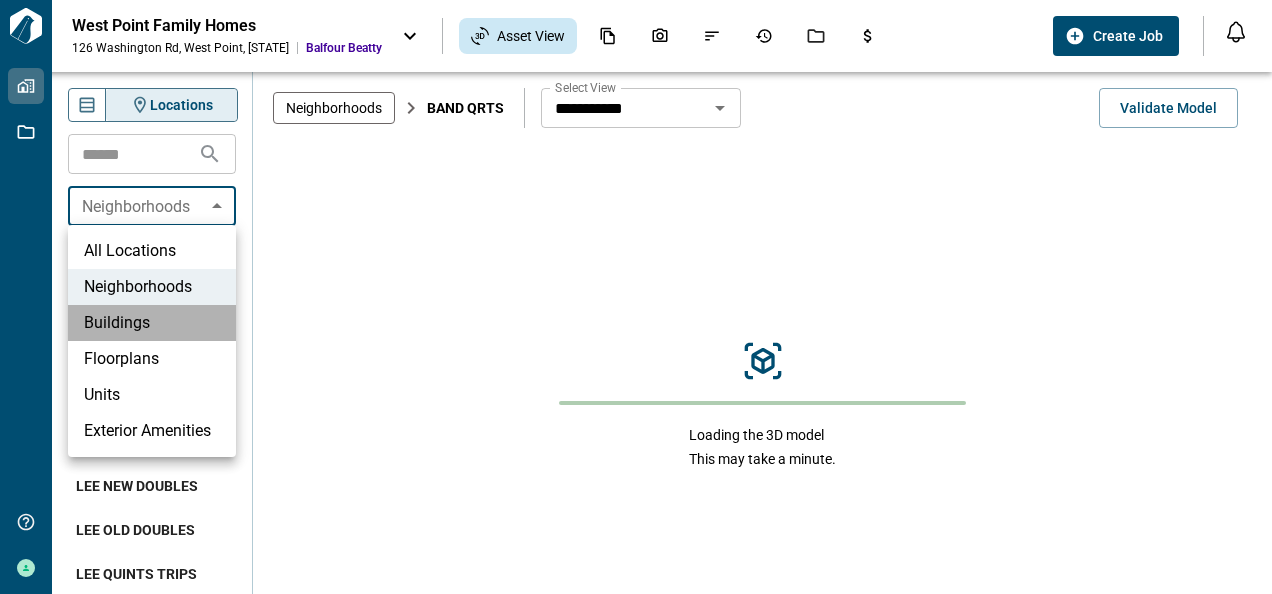 click on "Buildings" at bounding box center [152, 323] 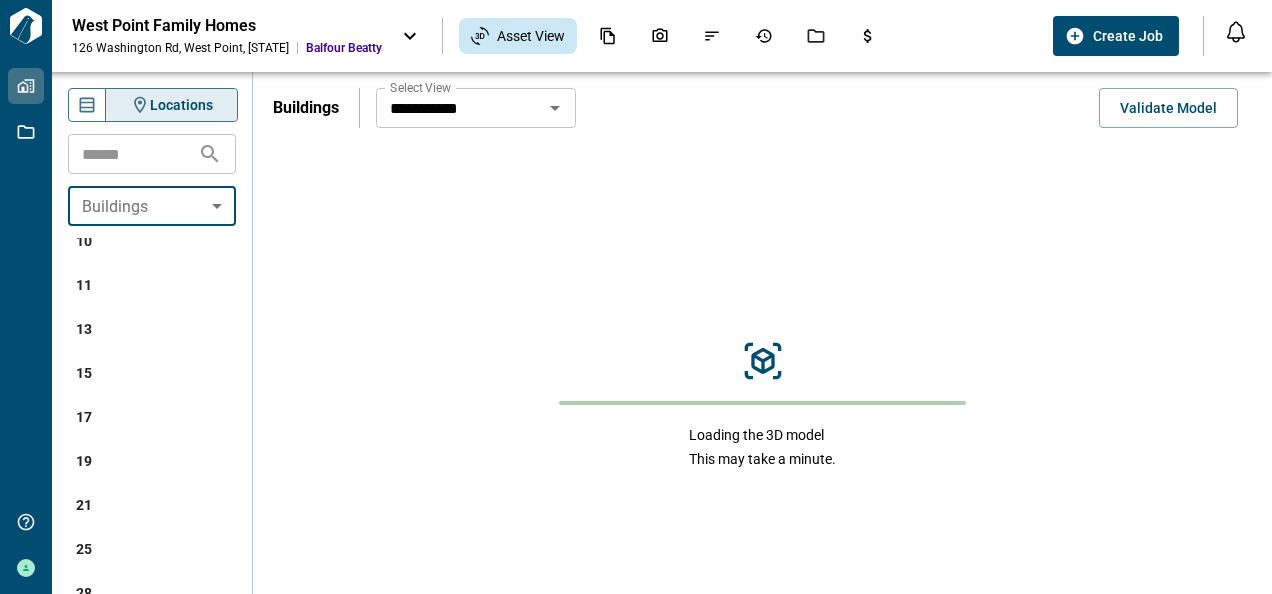 scroll, scrollTop: 0, scrollLeft: 0, axis: both 